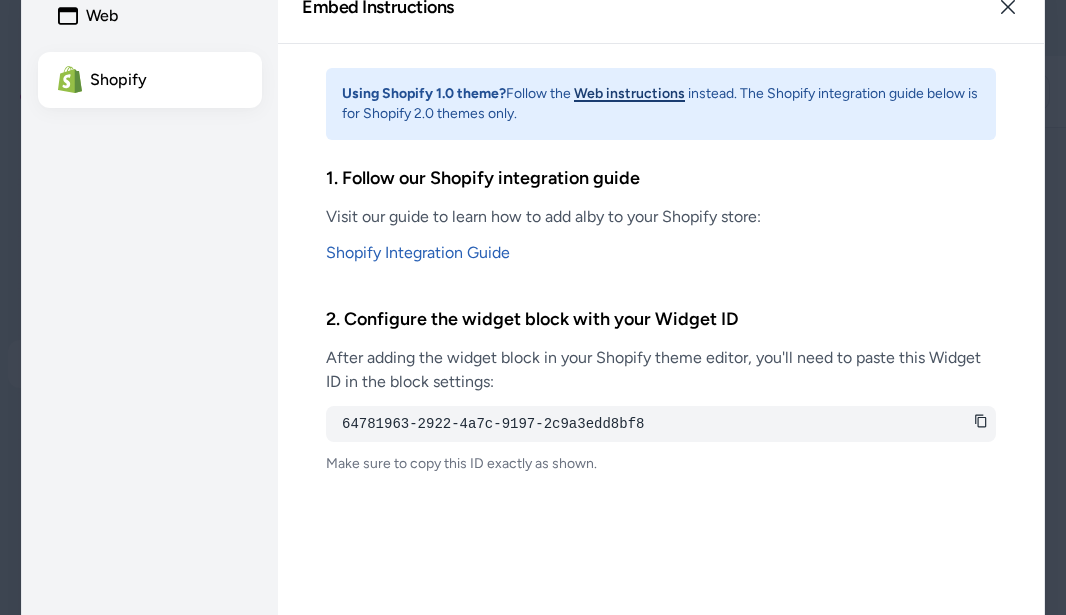 select on "**********" 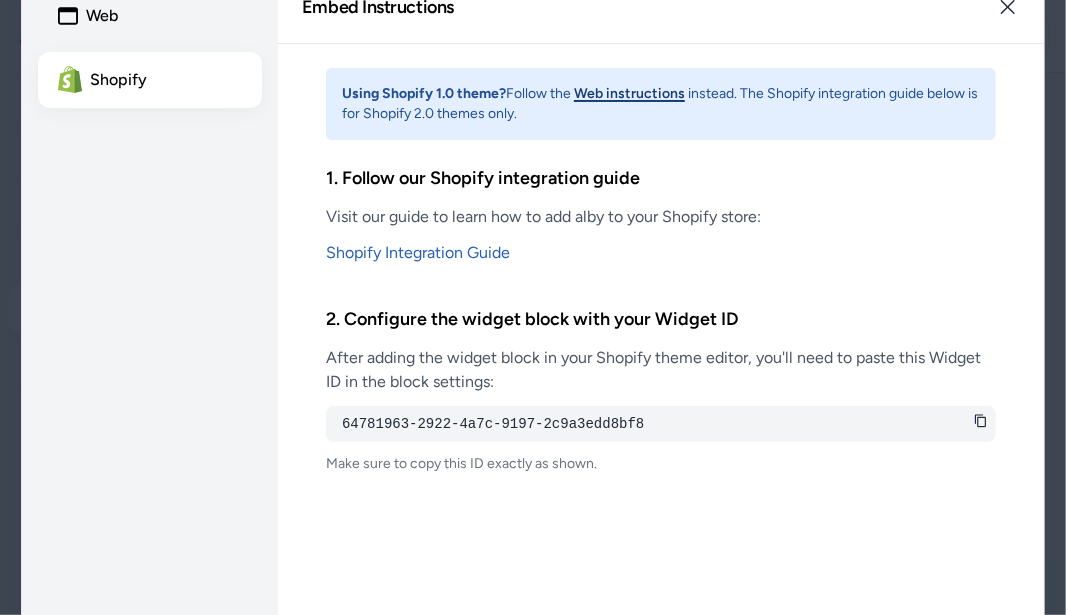 scroll, scrollTop: 88, scrollLeft: 0, axis: vertical 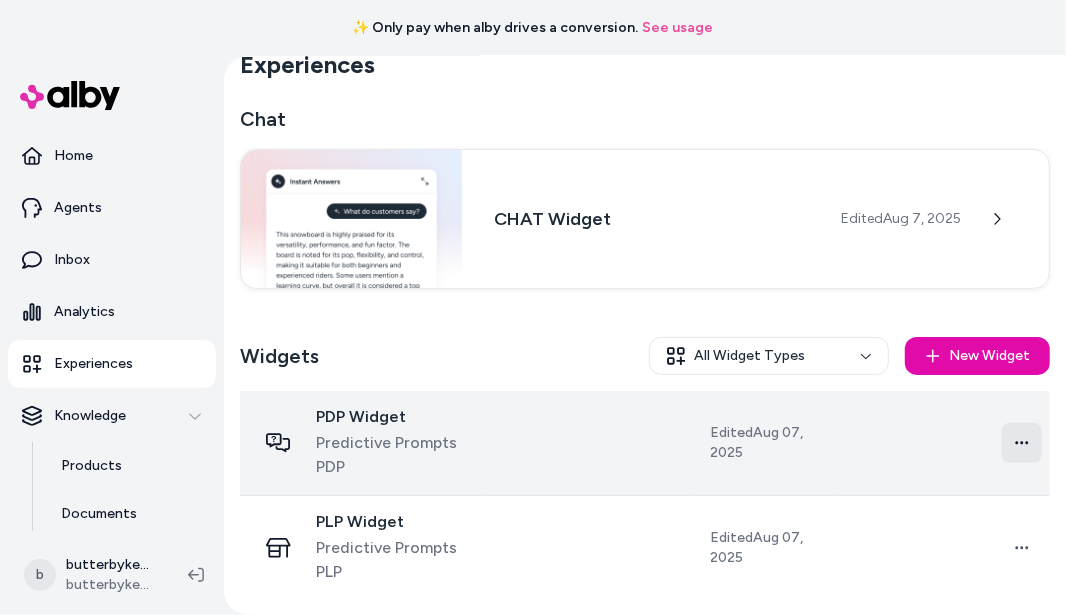 click on "✨ Only pay when alby drives a conversion.   See usage Home Agents Inbox Analytics Experiences Knowledge Products Documents Rules Verified Q&As Reviews Survey Questions Integrations b butterbykeba.com Shopify butterbykeba.com Experiences Chat CHAT Widget Edited  Aug 7, 2025 Widgets All Widget Types   New Widget PDP Widget Predictive Prompts PDP Edited  Aug 07, 2025 Open menu PLP Widget Predictive Prompts PLP Edited  Aug 07, 2025 Open menu" at bounding box center [533, 307] 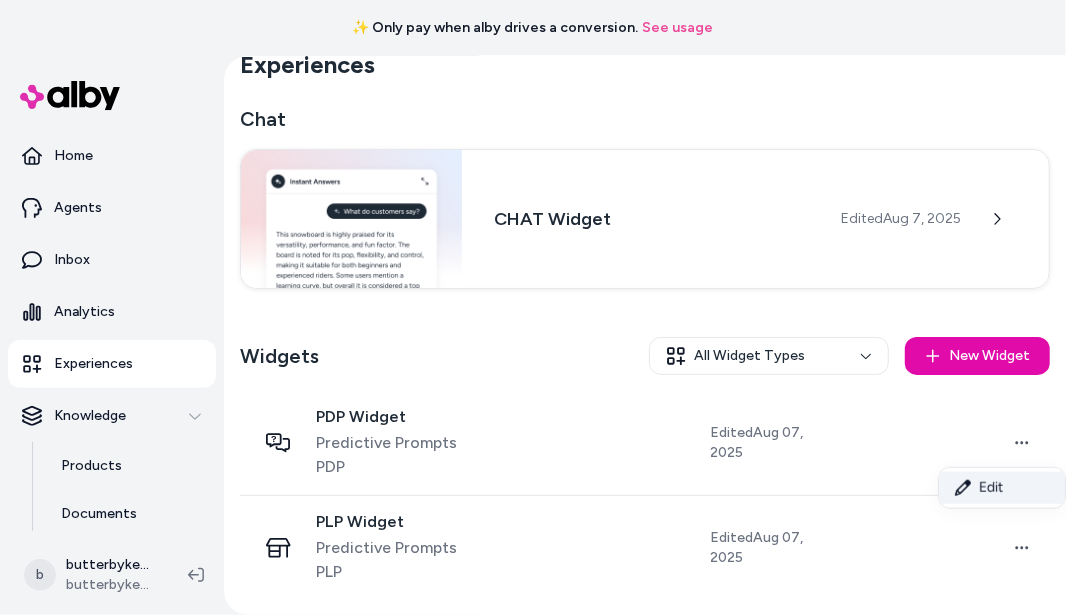 click on "Edit" at bounding box center [1002, 488] 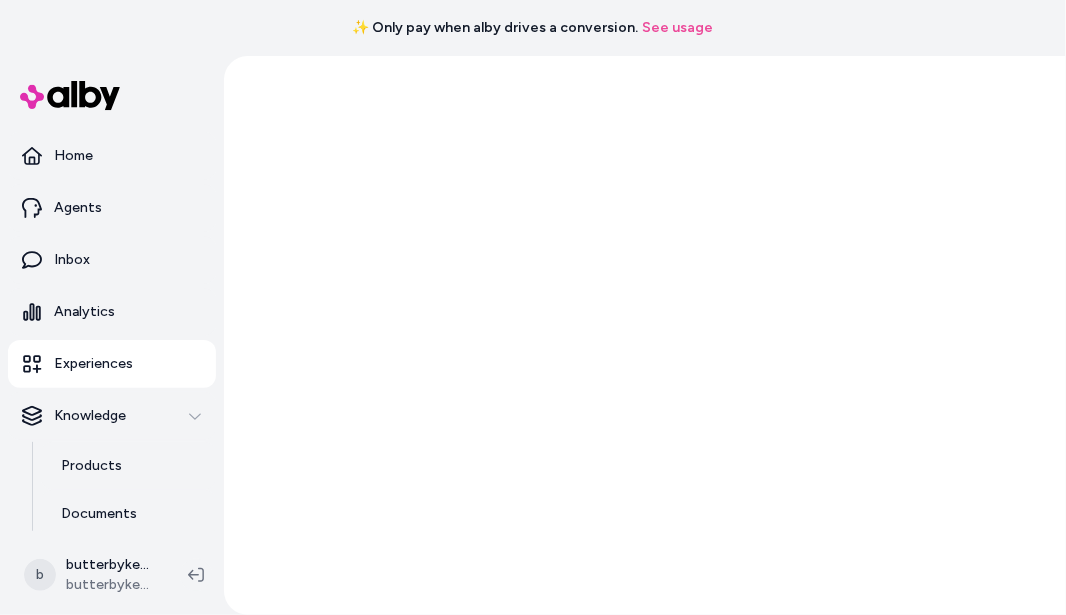 scroll, scrollTop: 0, scrollLeft: 0, axis: both 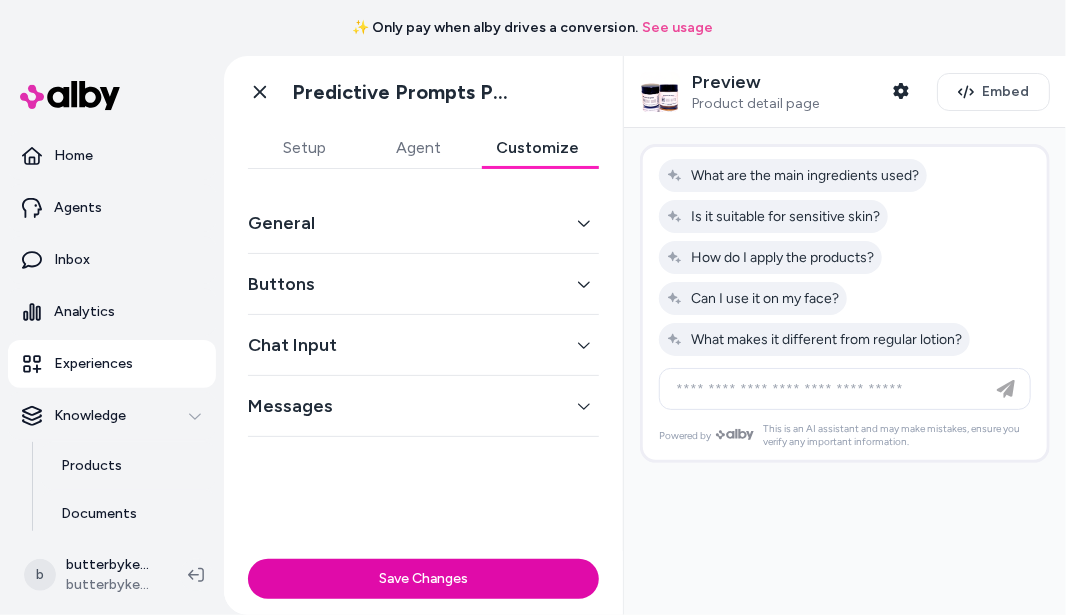 click on "Customize" at bounding box center [537, 148] 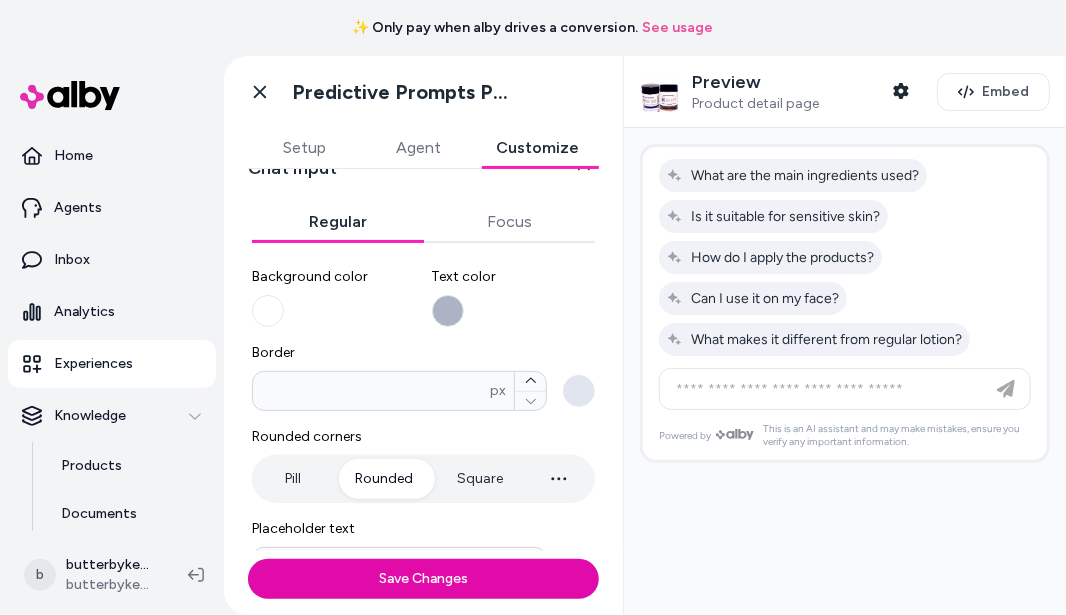 scroll, scrollTop: 189, scrollLeft: 0, axis: vertical 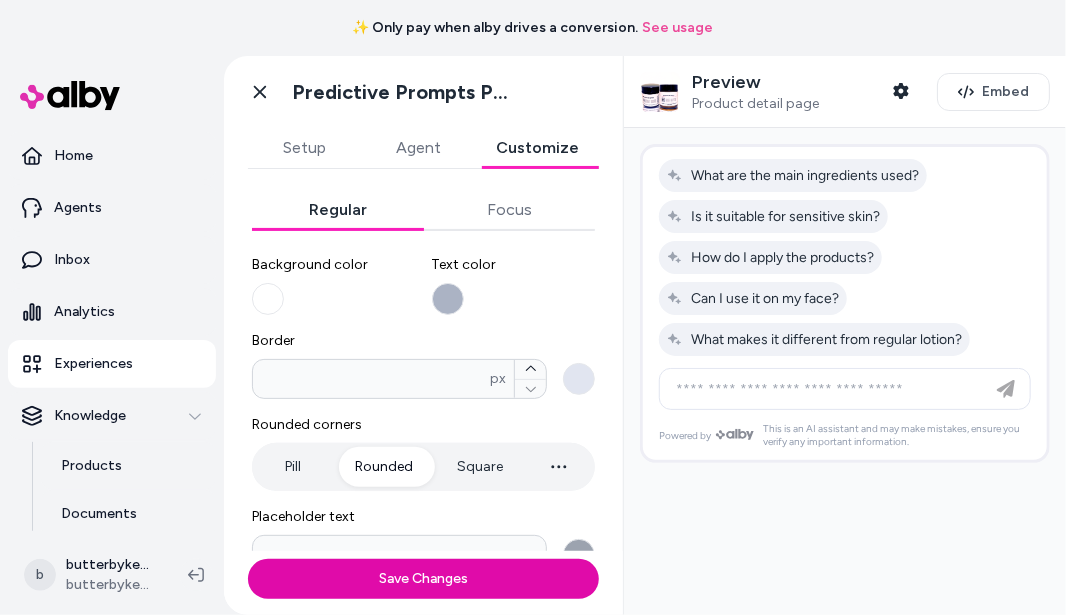 click on "Text color" at bounding box center [448, 299] 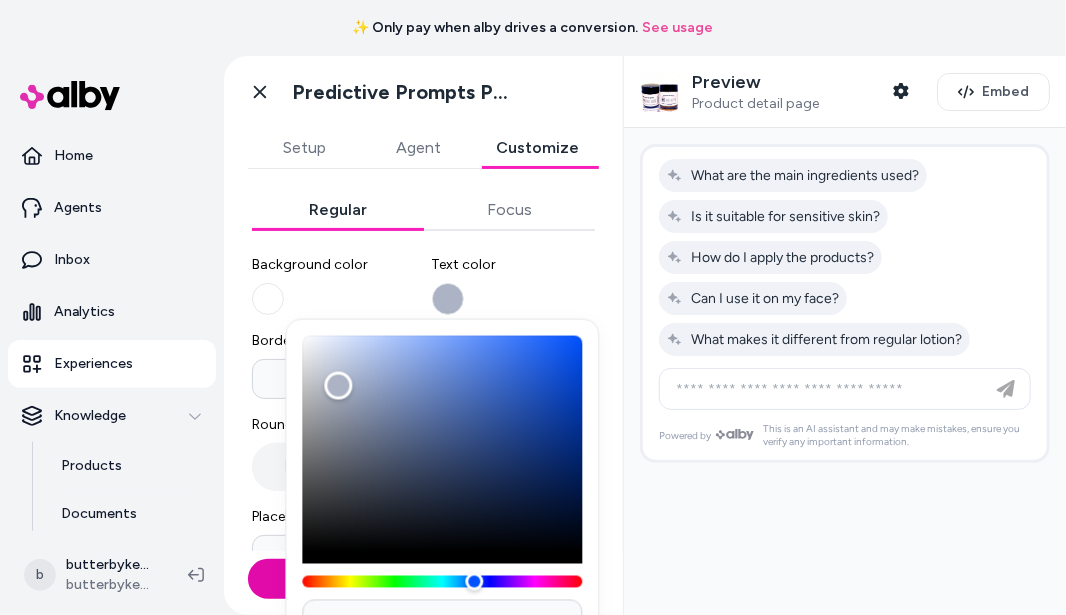 click at bounding box center [442, 450] 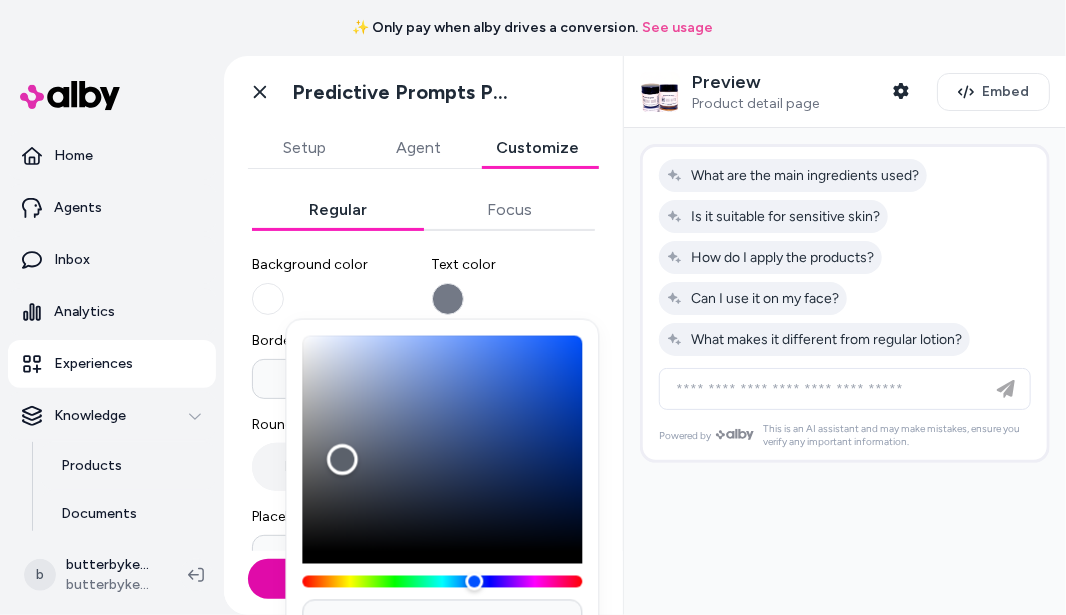 type on "*******" 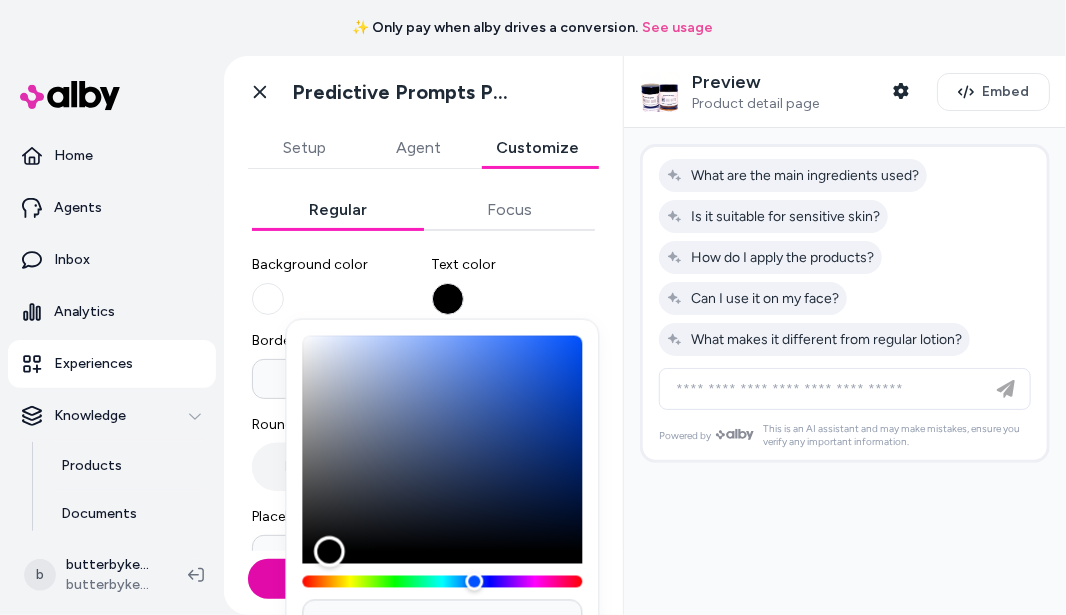 drag, startPoint x: 342, startPoint y: 392, endPoint x: 329, endPoint y: 604, distance: 212.39821 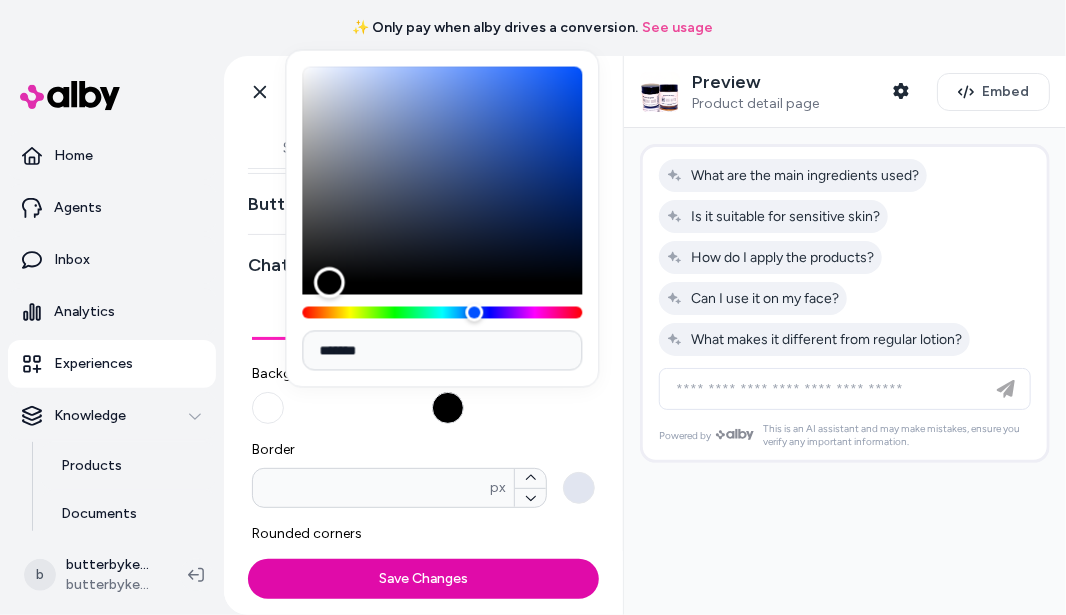 scroll, scrollTop: 72, scrollLeft: 0, axis: vertical 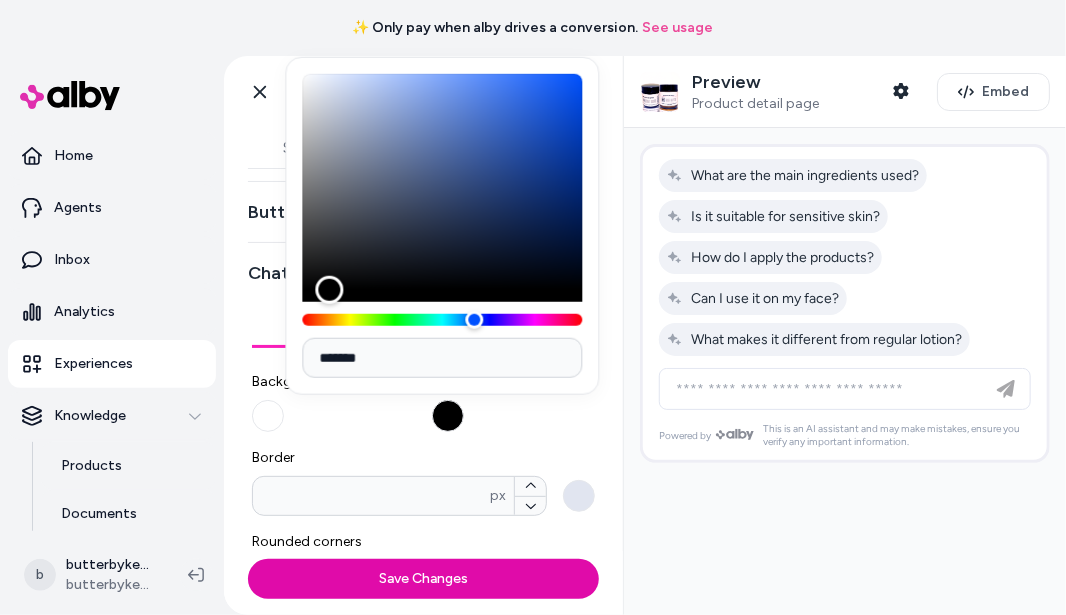 click on "Background color" at bounding box center [268, 416] 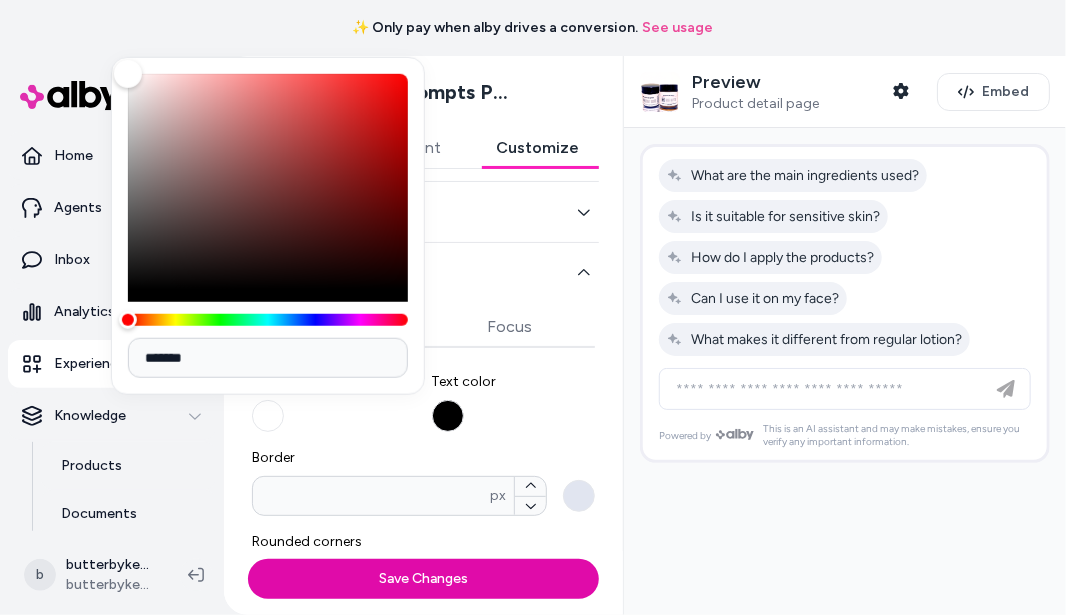 click at bounding box center (268, 188) 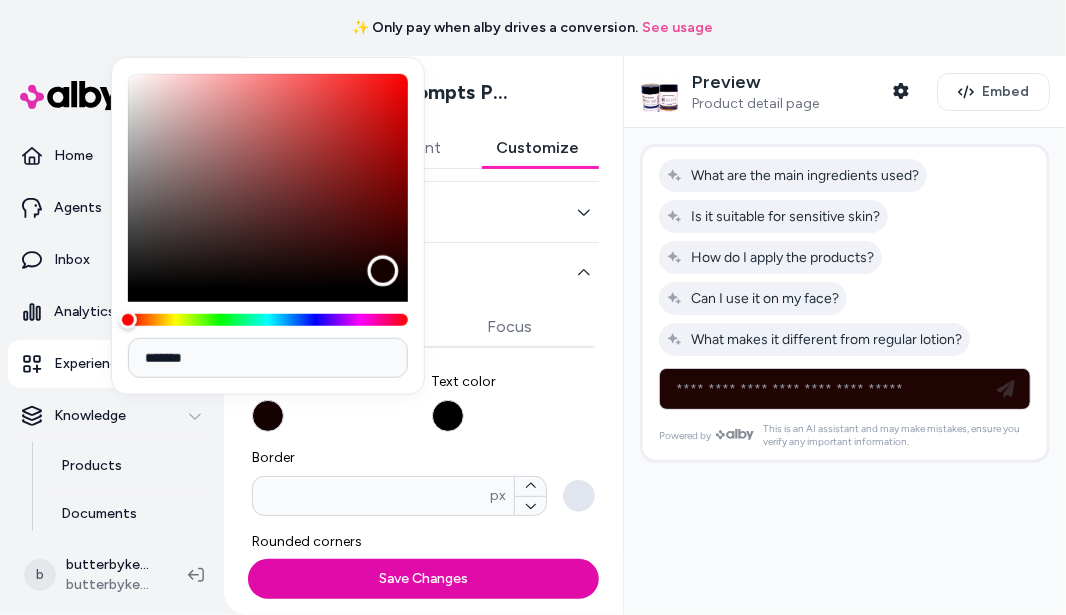 type on "*******" 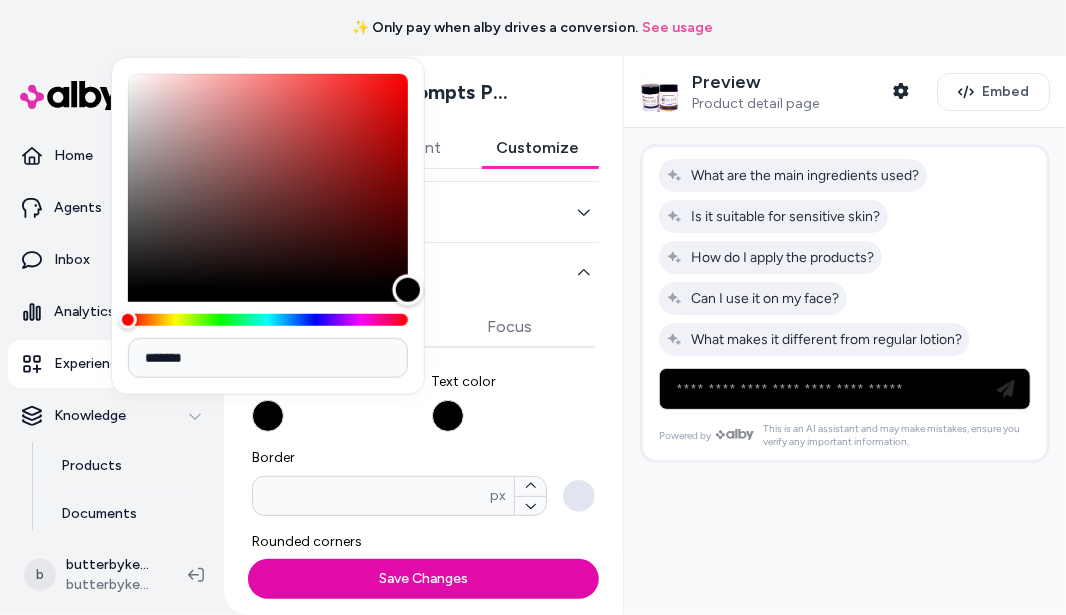 drag, startPoint x: 132, startPoint y: 72, endPoint x: 422, endPoint y: 349, distance: 401.0349 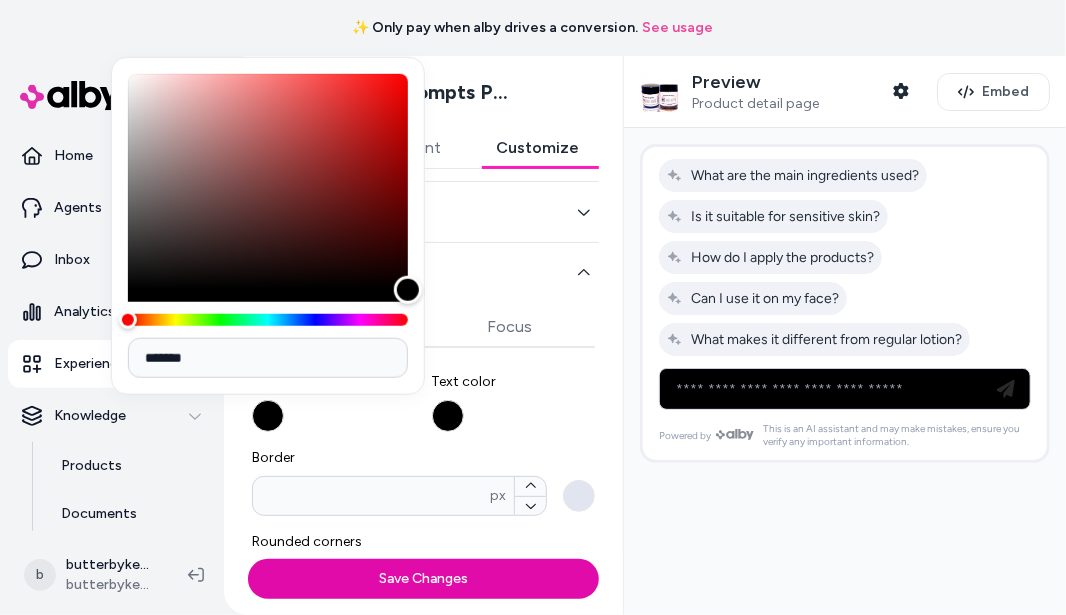 click on "Text color" at bounding box center (514, 402) 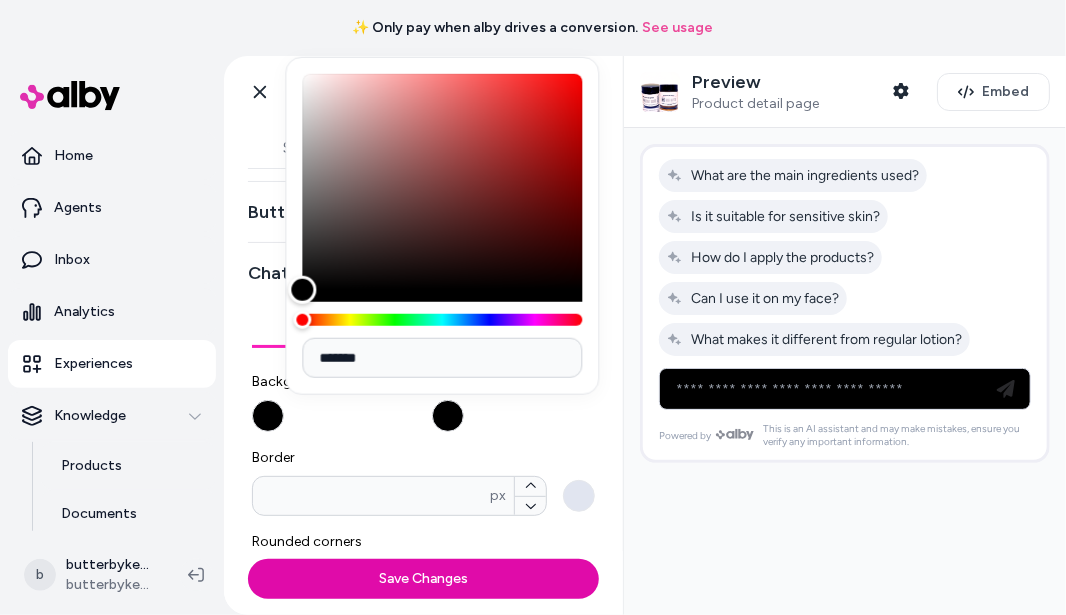 click on "Text color" at bounding box center [448, 416] 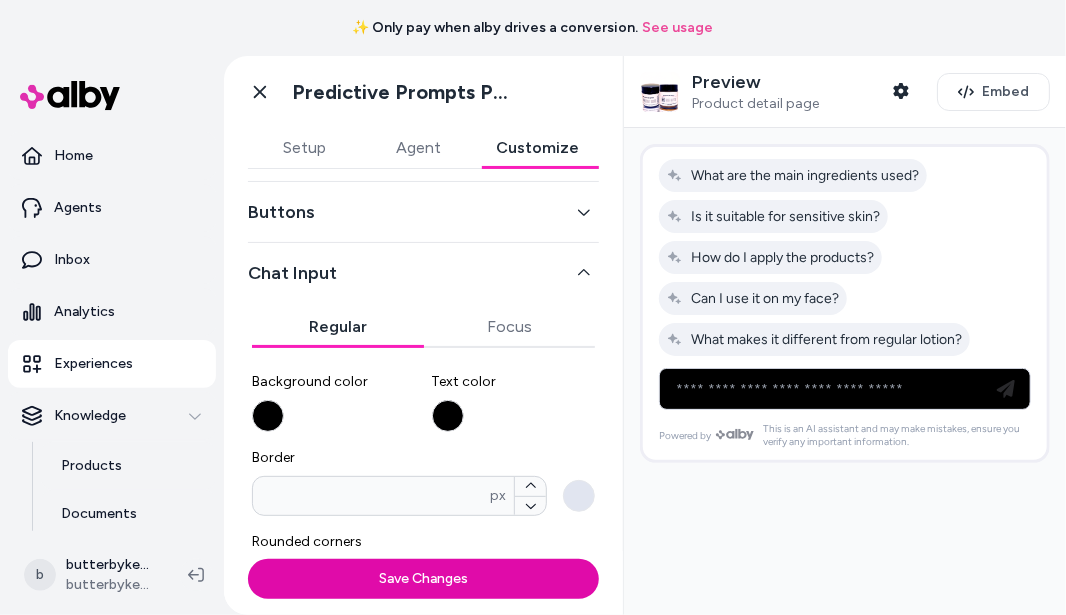 click on "Text color" at bounding box center (448, 416) 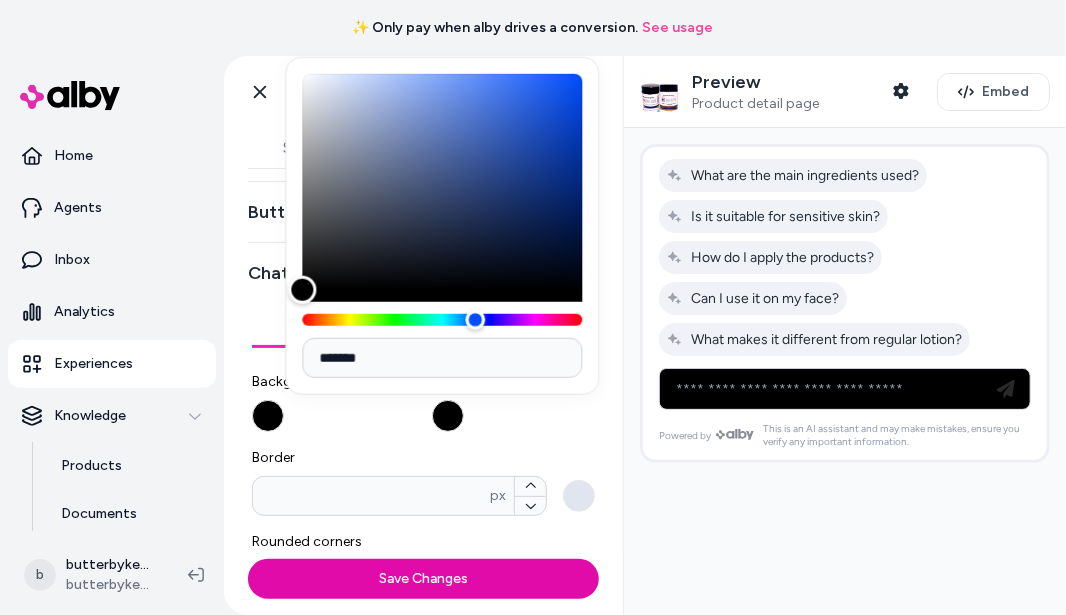 click at bounding box center [442, 320] 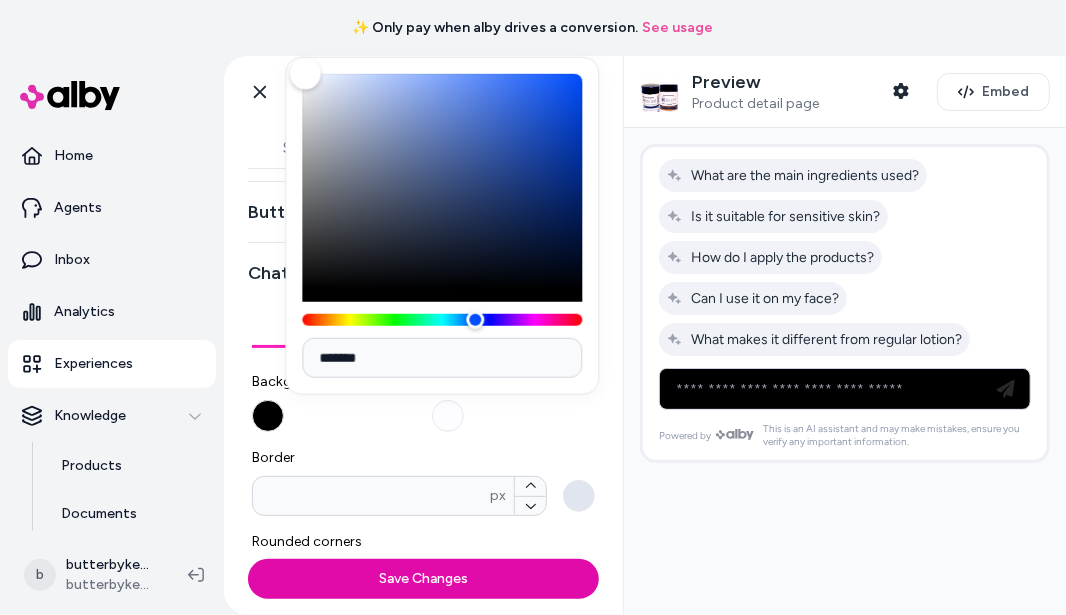 drag, startPoint x: 308, startPoint y: 288, endPoint x: 305, endPoint y: 22, distance: 266.0169 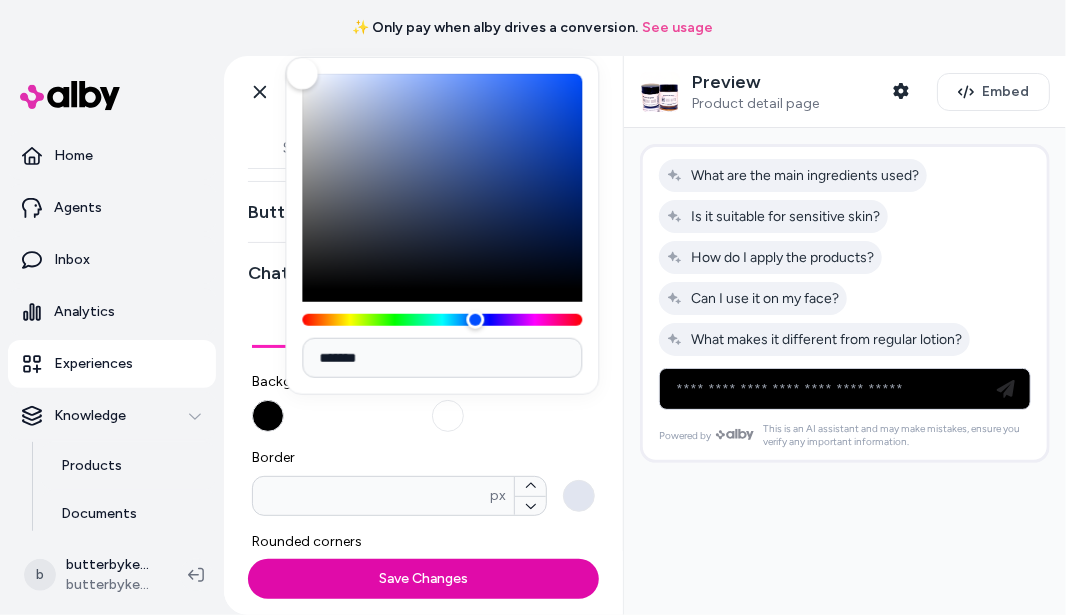 drag, startPoint x: 309, startPoint y: 75, endPoint x: 296, endPoint y: -6, distance: 82.036575 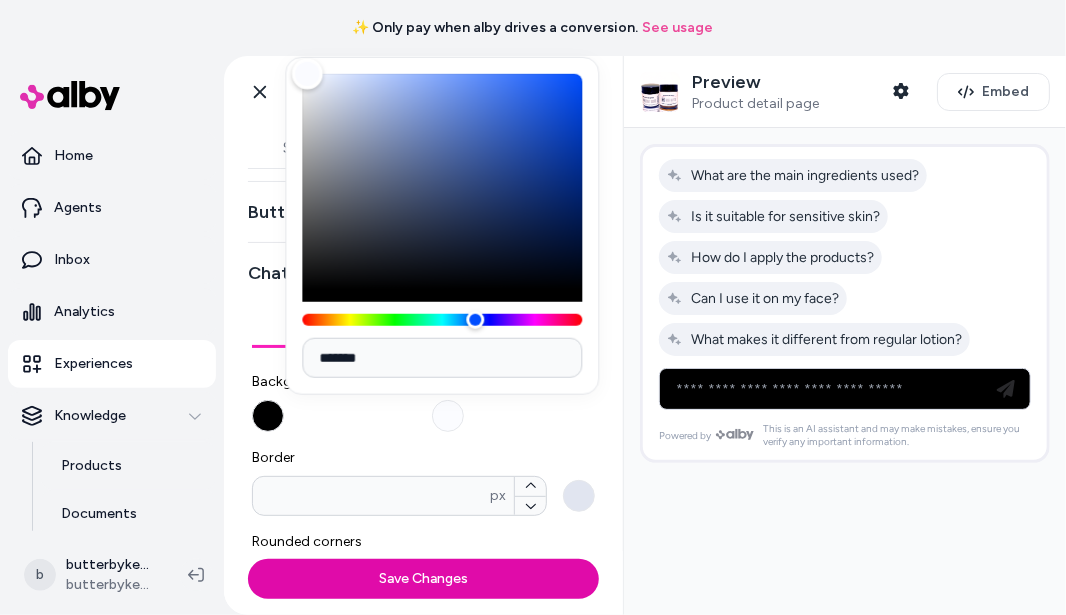 type on "*******" 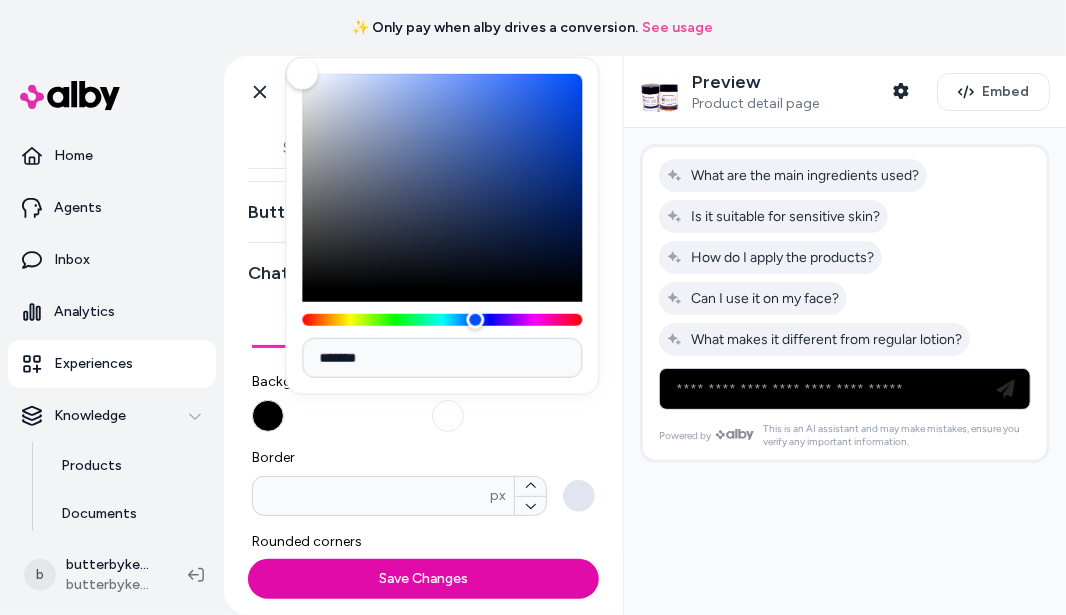 drag, startPoint x: 307, startPoint y: 69, endPoint x: 251, endPoint y: 65, distance: 56.142673 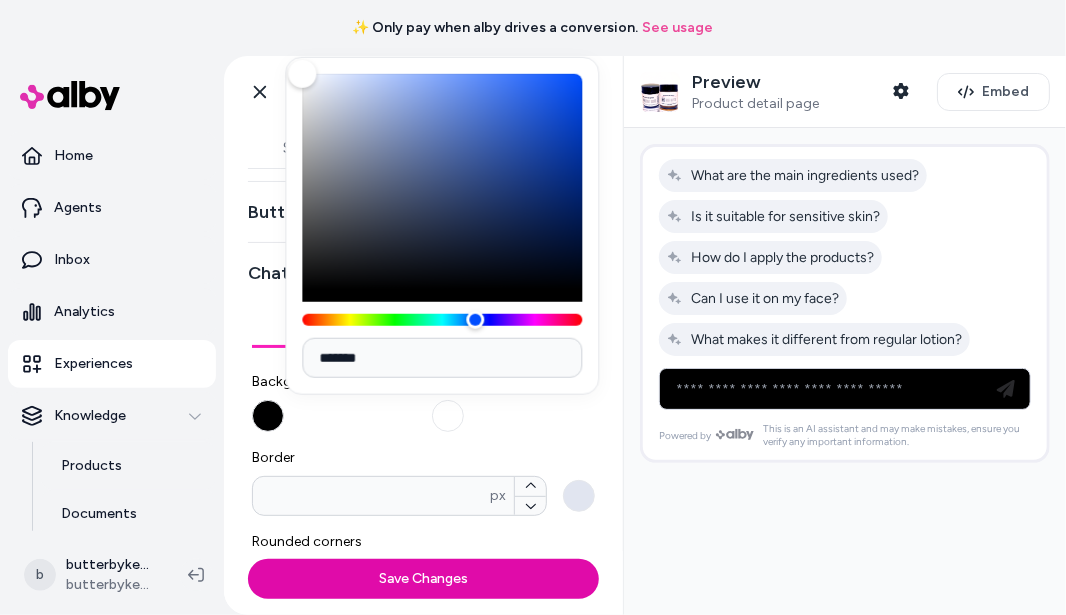 click on "Border" at bounding box center (423, 458) 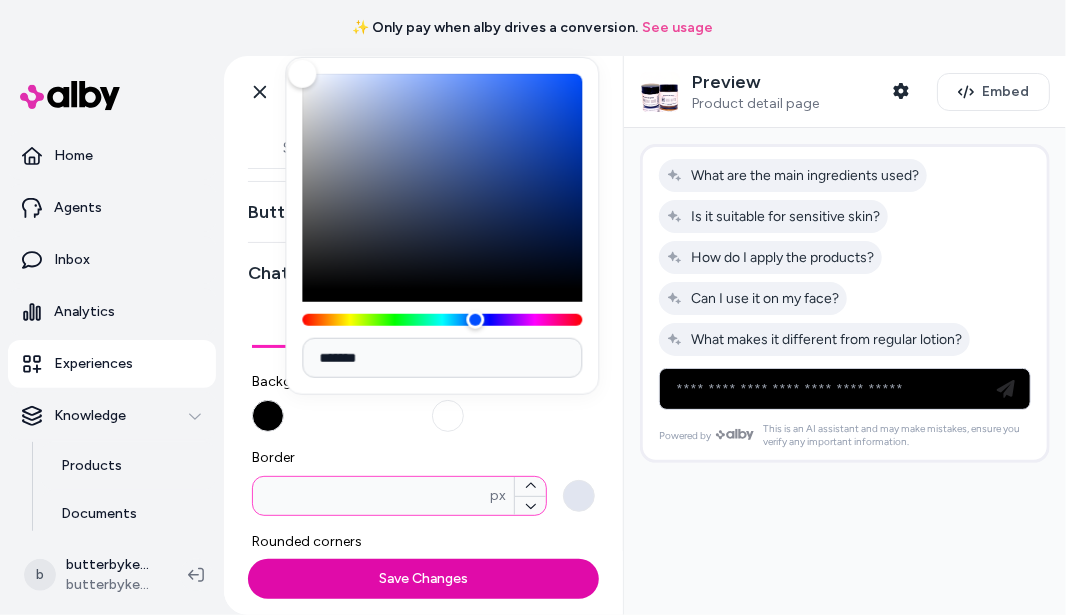 click on "*" at bounding box center [371, 496] 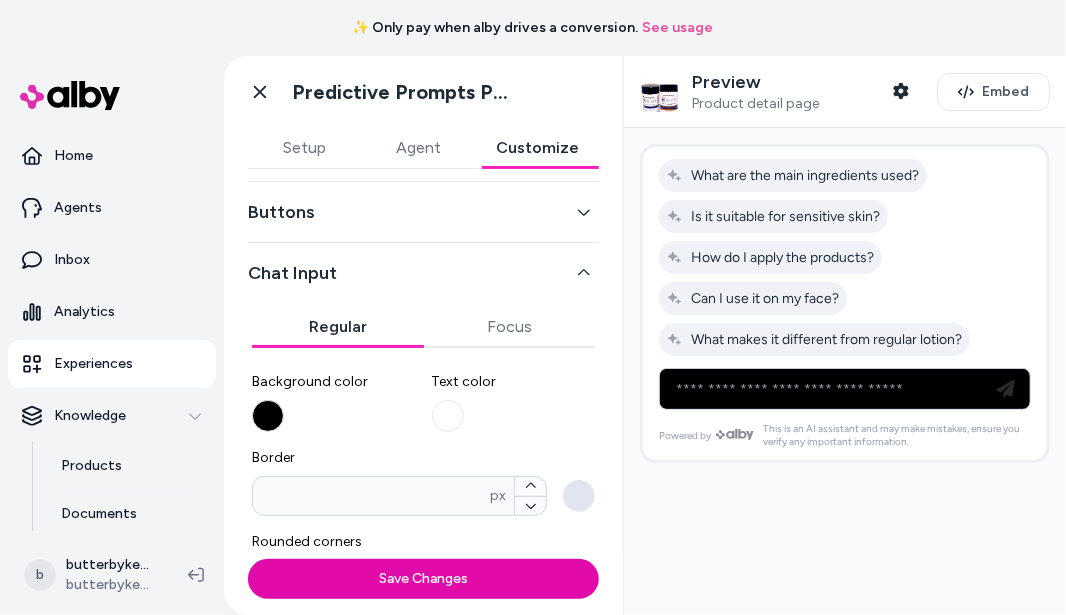 click on "Border * px" at bounding box center (579, 496) 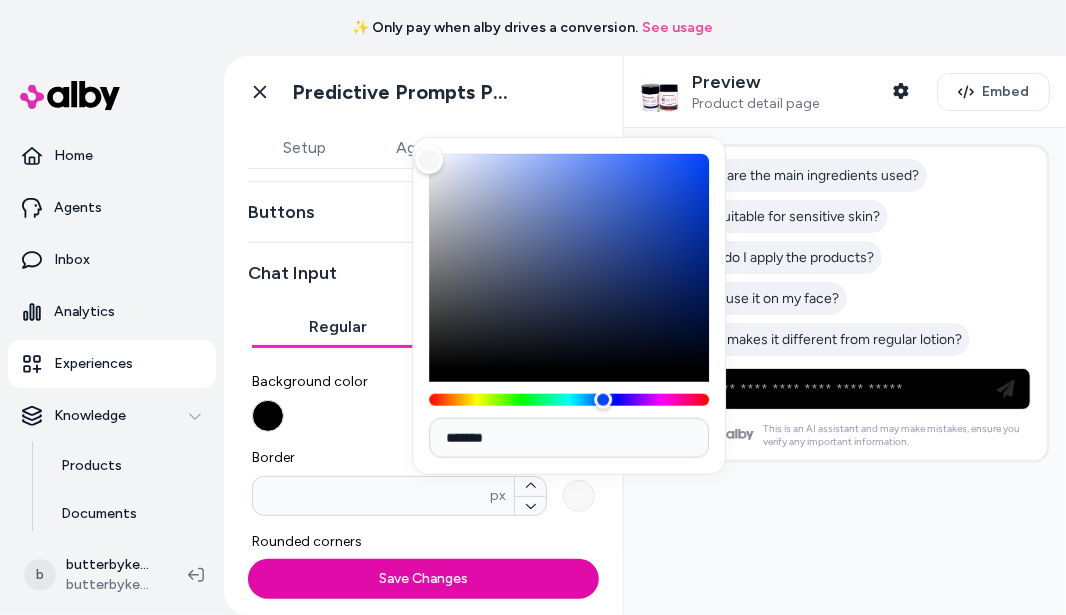 type on "*******" 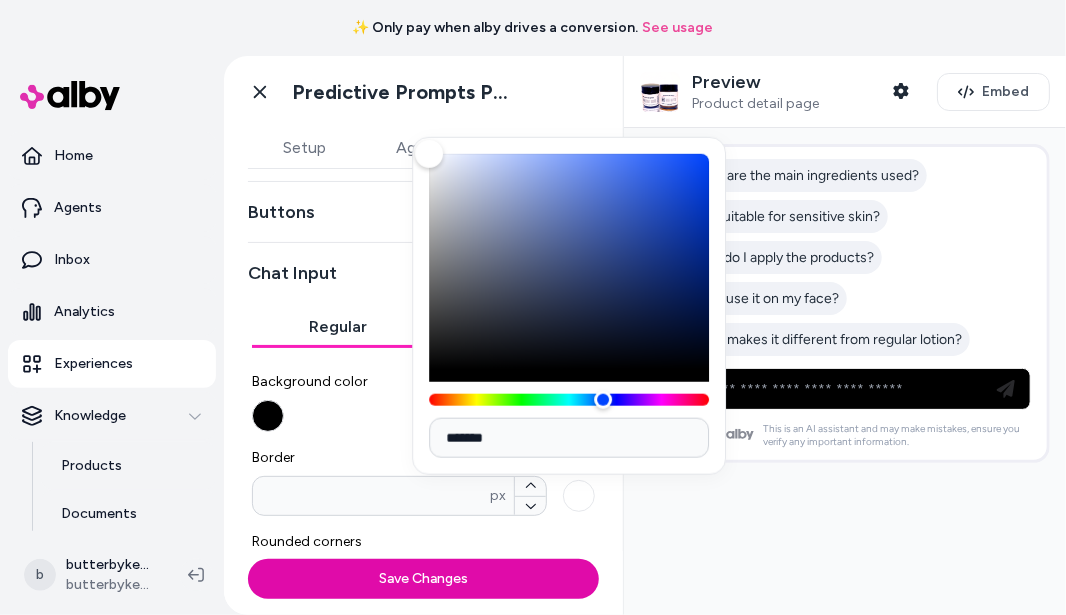 drag, startPoint x: 441, startPoint y: 162, endPoint x: 383, endPoint y: 123, distance: 69.89278 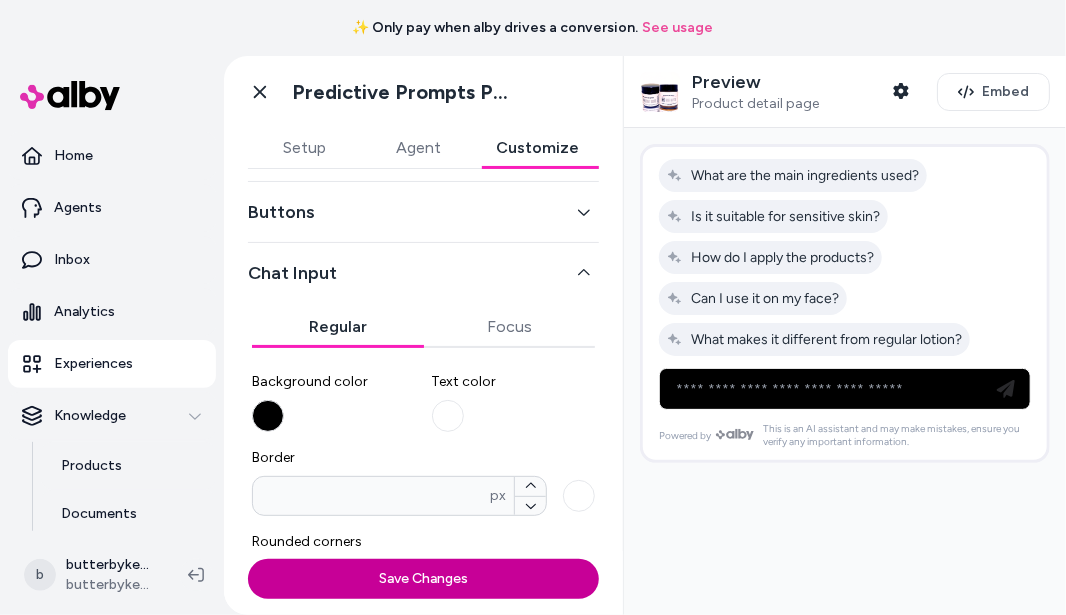 click on "Save Changes" at bounding box center (423, 579) 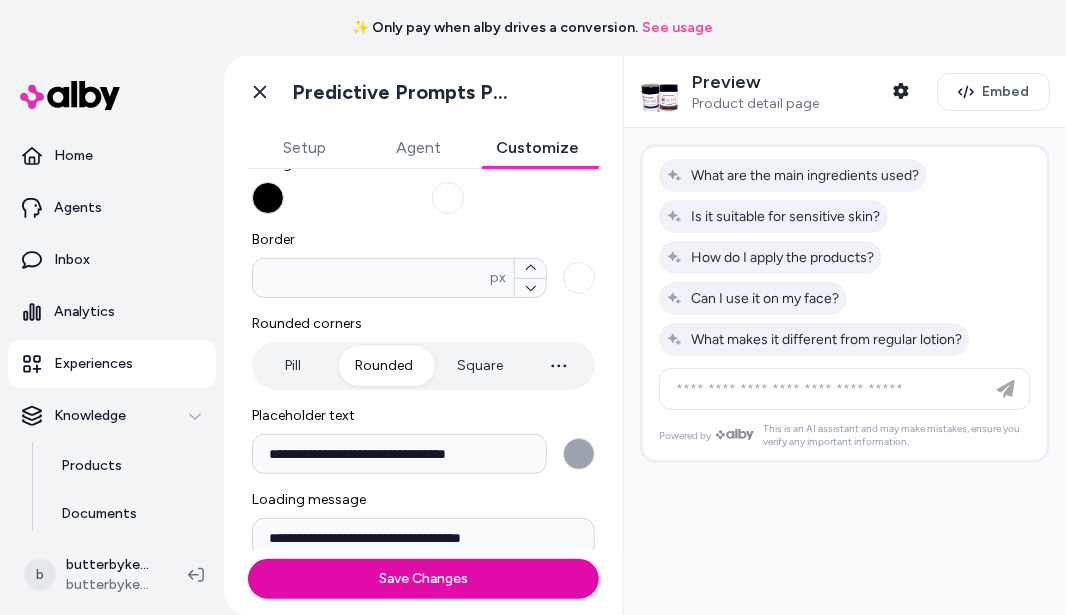 scroll, scrollTop: 331, scrollLeft: 0, axis: vertical 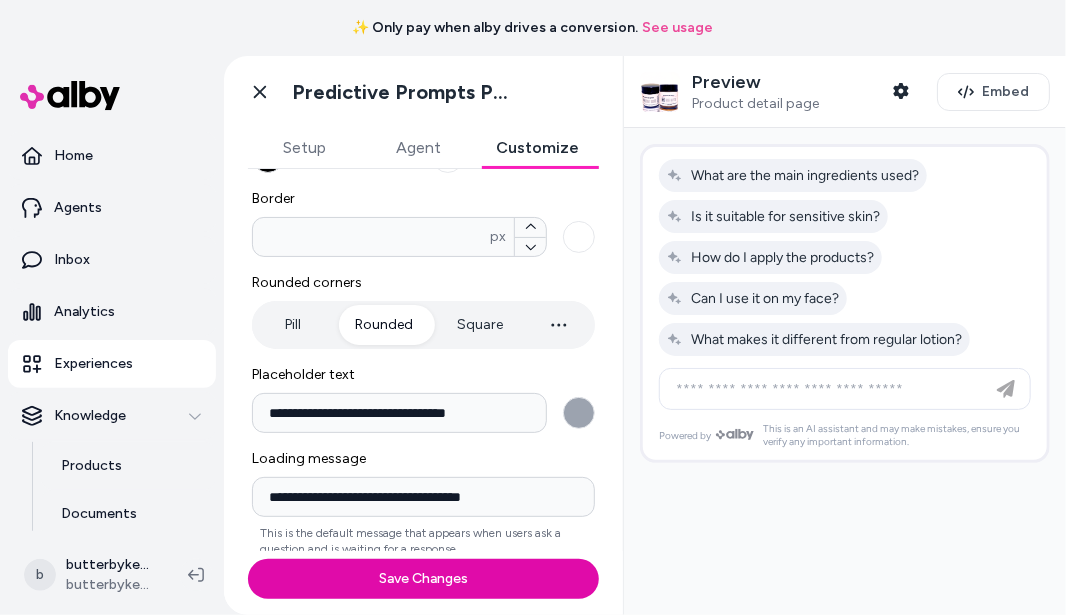 click on "**********" at bounding box center [579, 413] 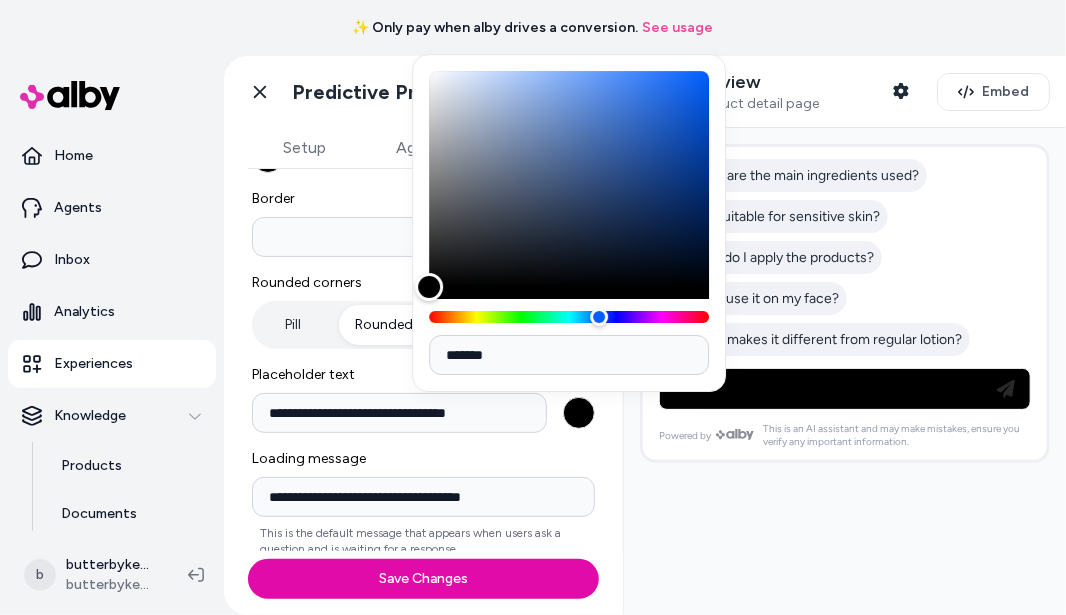 drag, startPoint x: 463, startPoint y: 140, endPoint x: 421, endPoint y: 331, distance: 195.5633 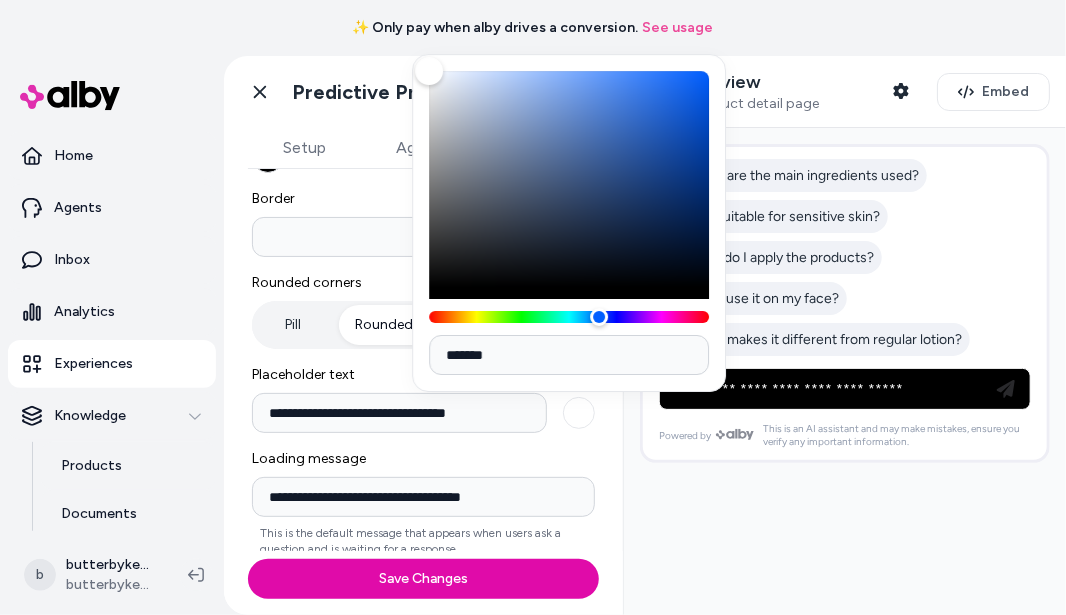drag, startPoint x: 425, startPoint y: 287, endPoint x: 410, endPoint y: 11, distance: 276.40732 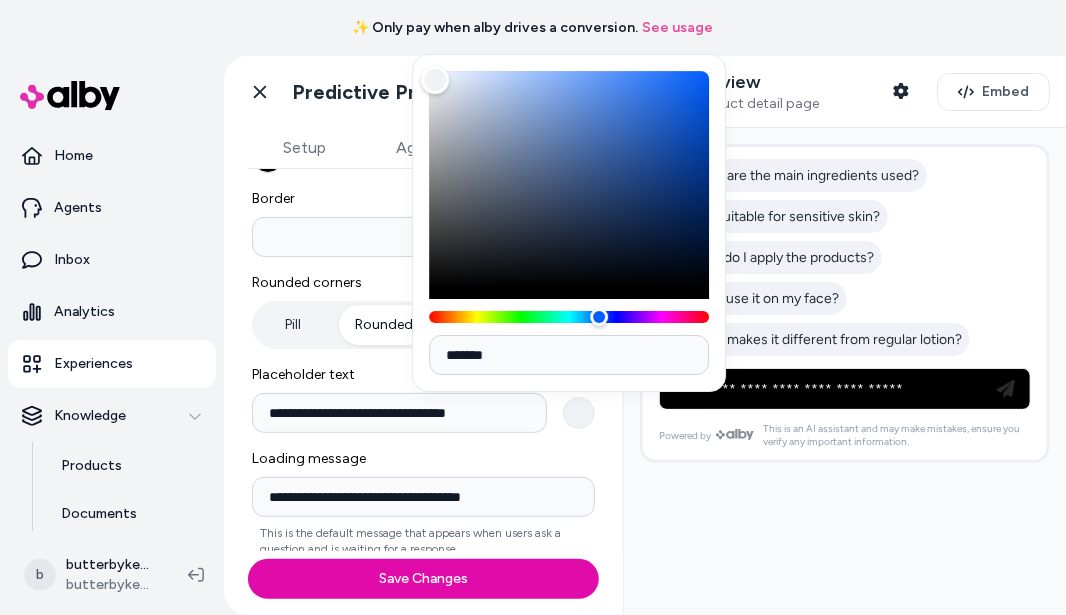 type on "*******" 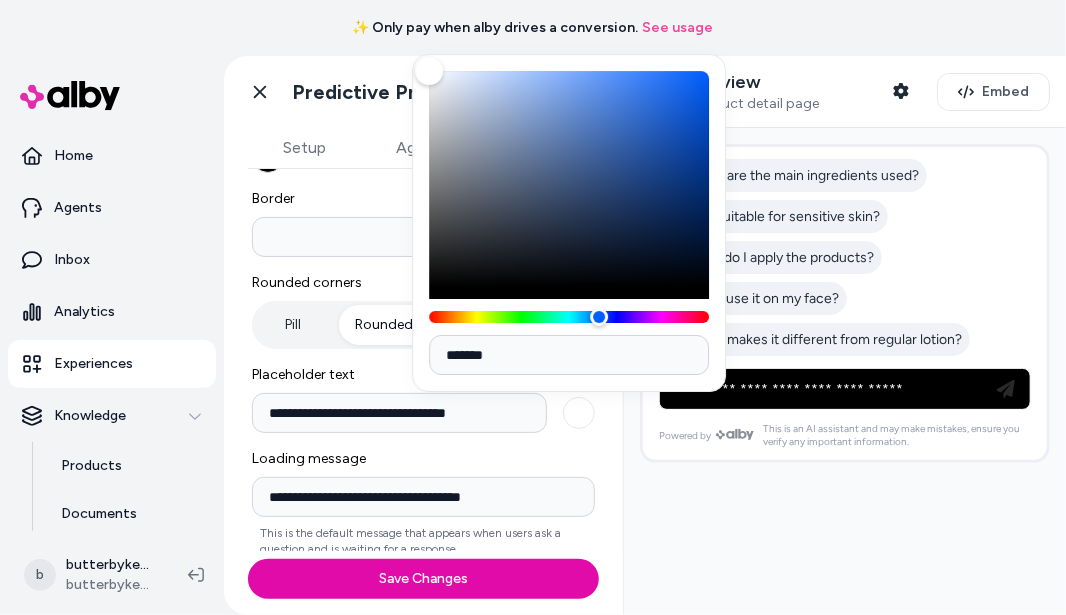 drag, startPoint x: 435, startPoint y: 80, endPoint x: 420, endPoint y: 38, distance: 44.598206 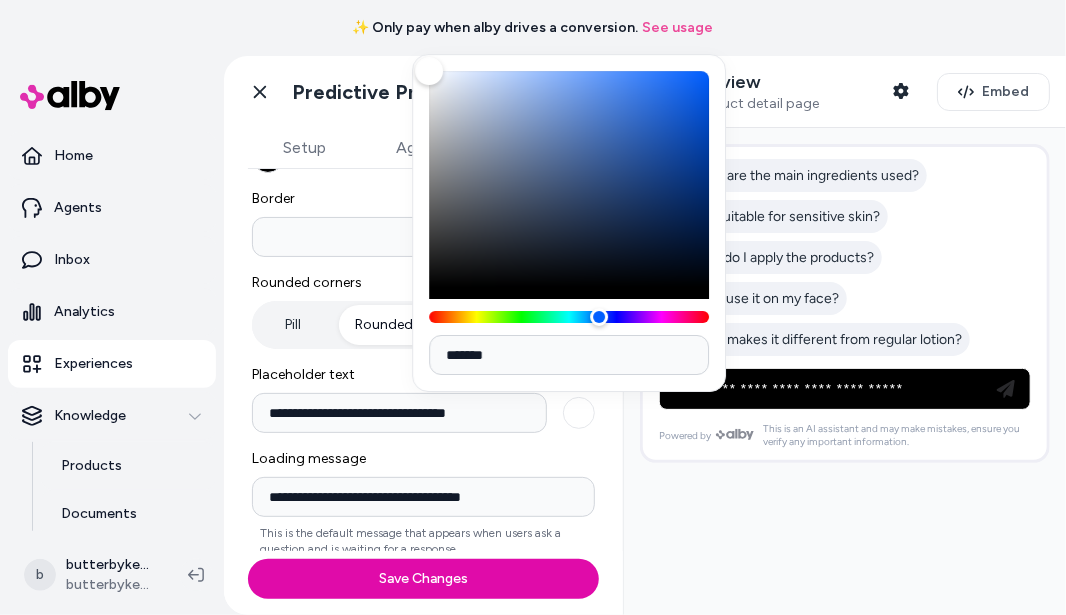 click on "**********" at bounding box center (423, 360) 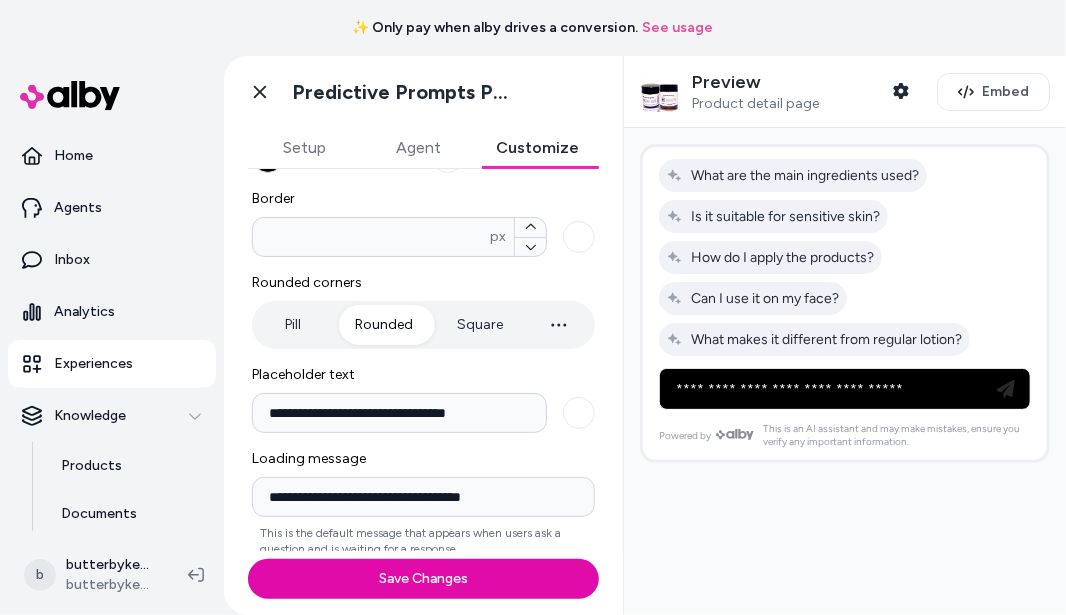 scroll, scrollTop: 417, scrollLeft: 0, axis: vertical 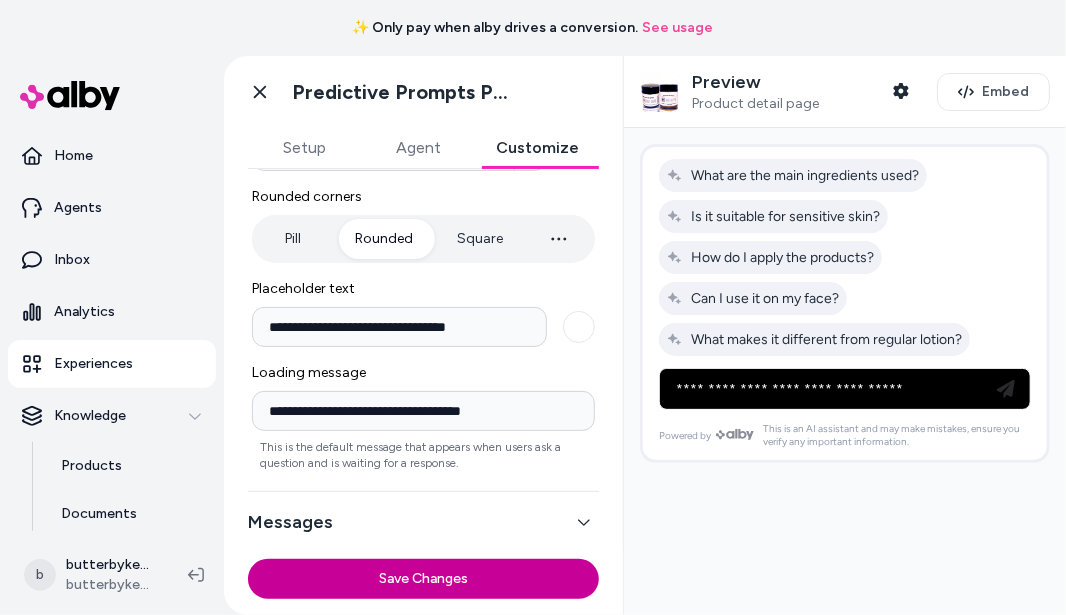 click on "Save Changes" at bounding box center (423, 579) 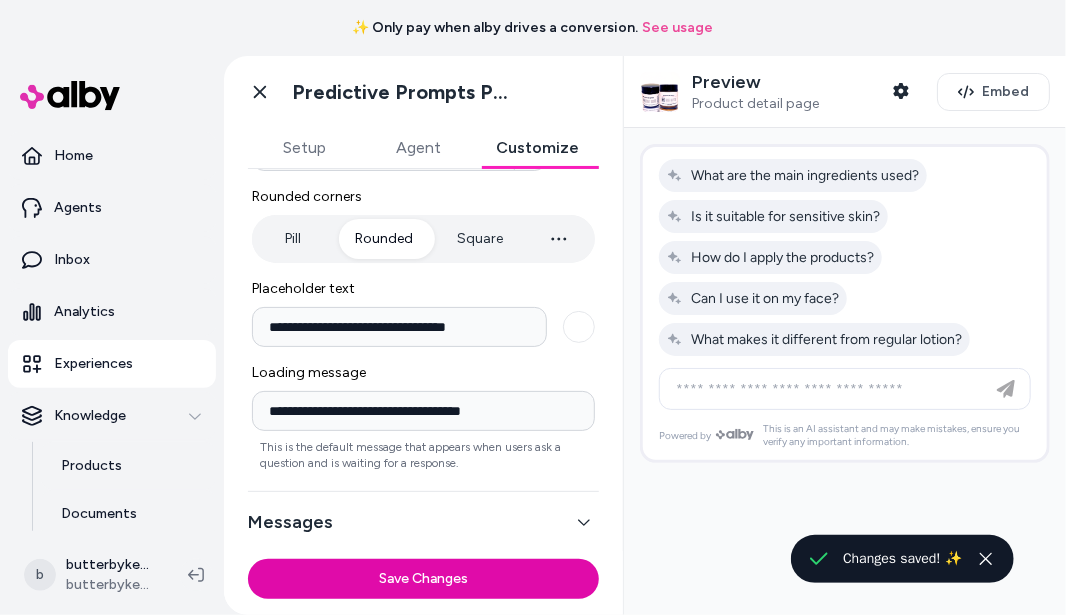 click 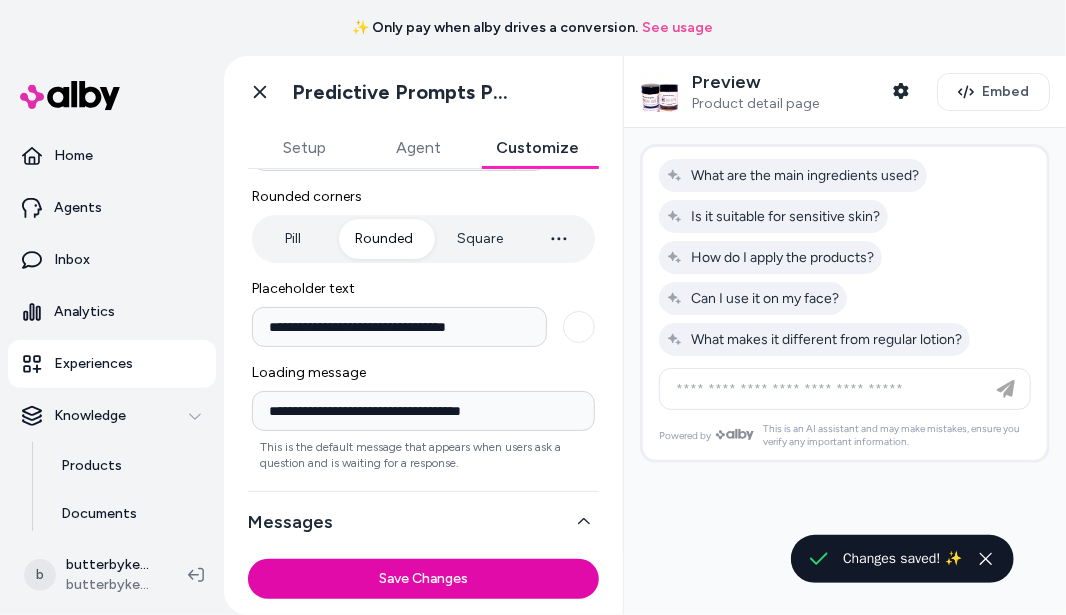 scroll, scrollTop: 216, scrollLeft: 0, axis: vertical 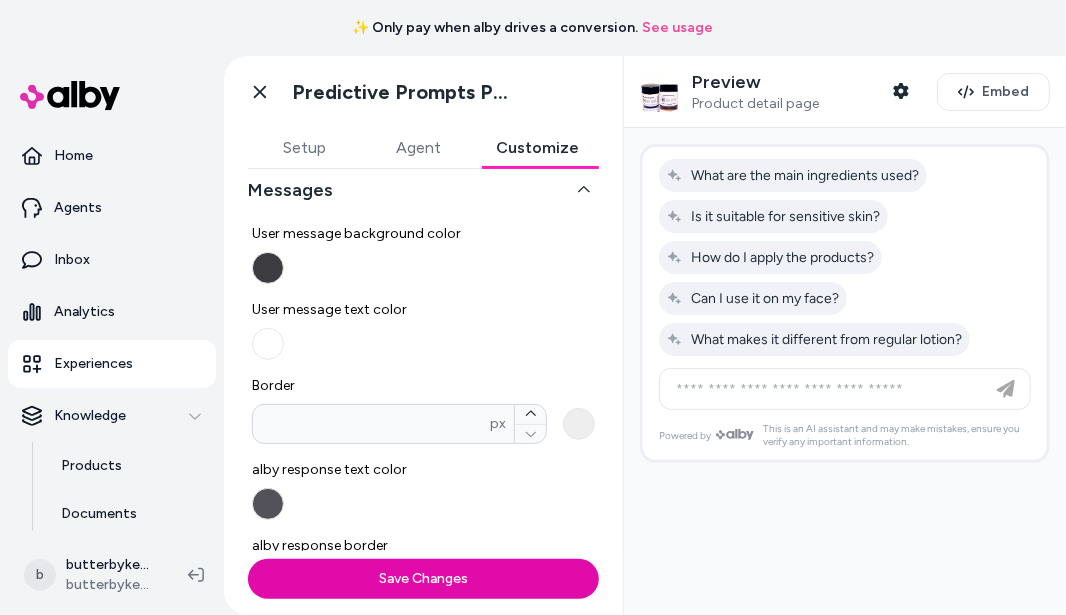 click on "Border * px" at bounding box center (579, 424) 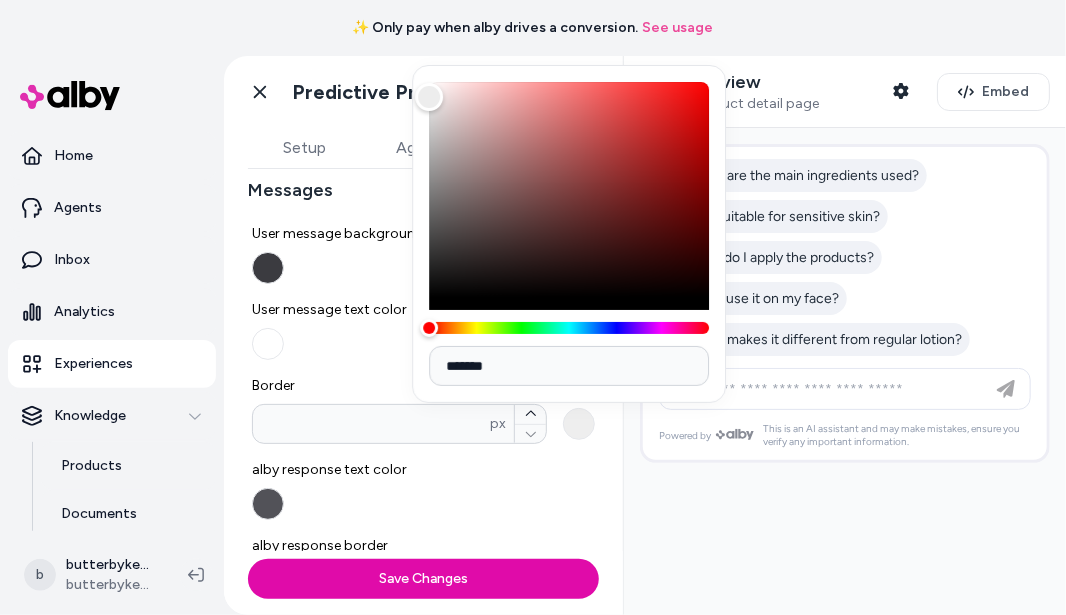 type 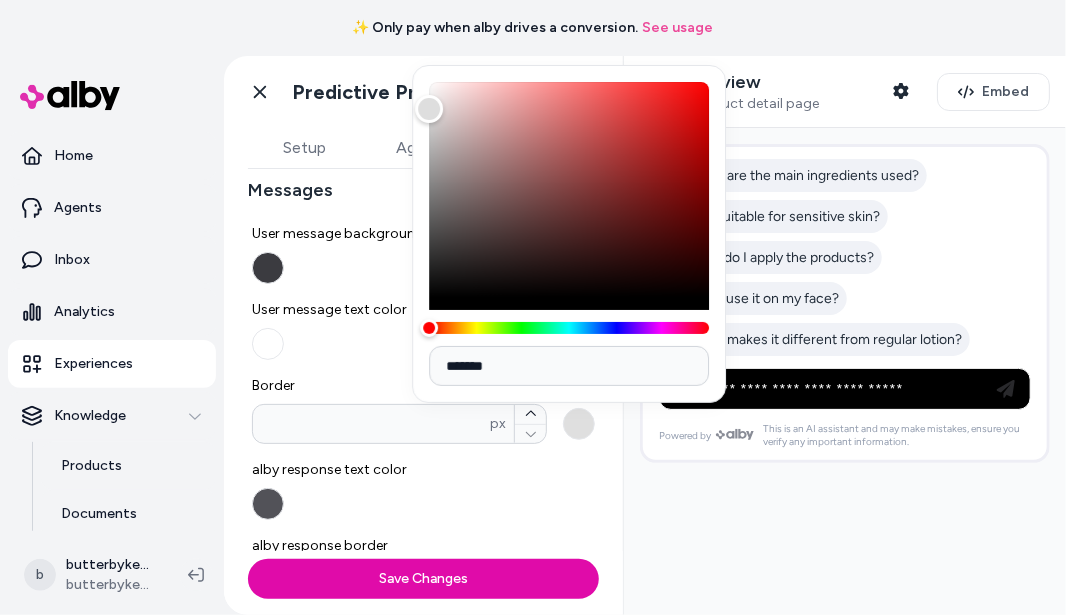 type 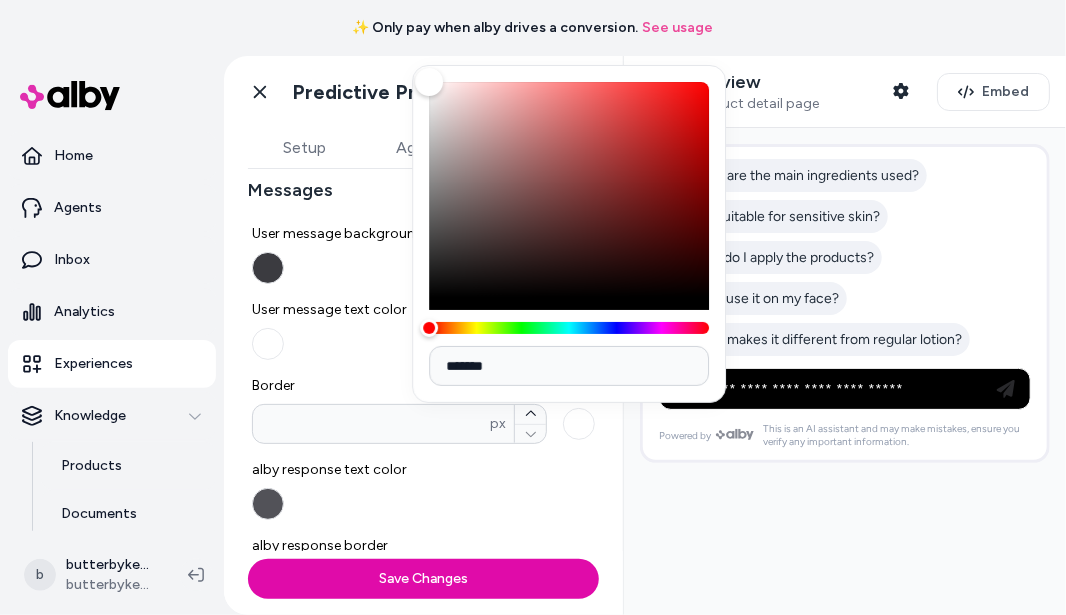 drag, startPoint x: 428, startPoint y: 109, endPoint x: 429, endPoint y: 37, distance: 72.00694 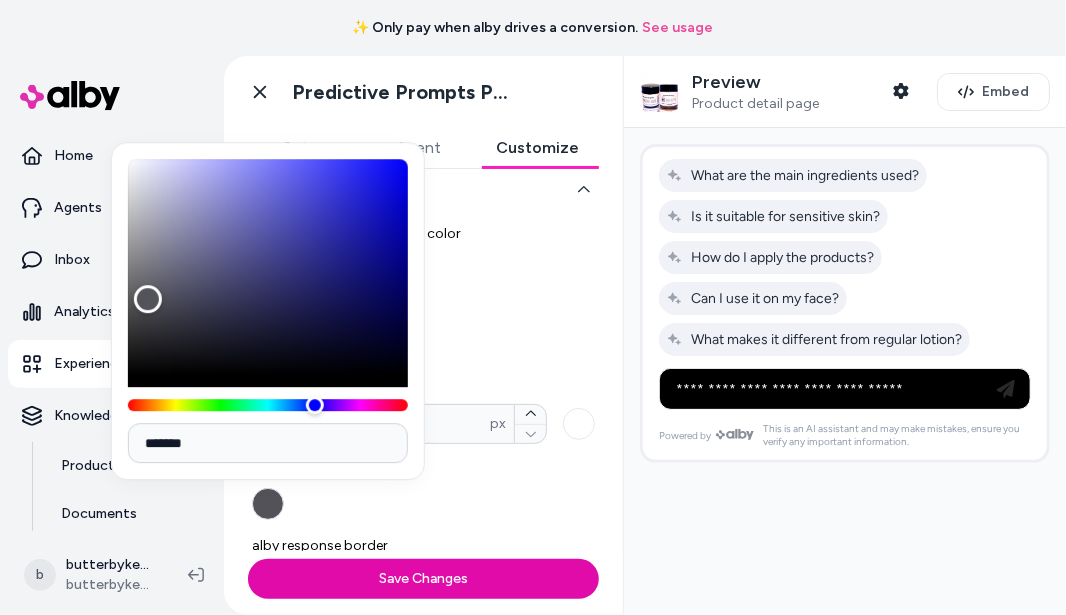 scroll, scrollTop: 231, scrollLeft: 0, axis: vertical 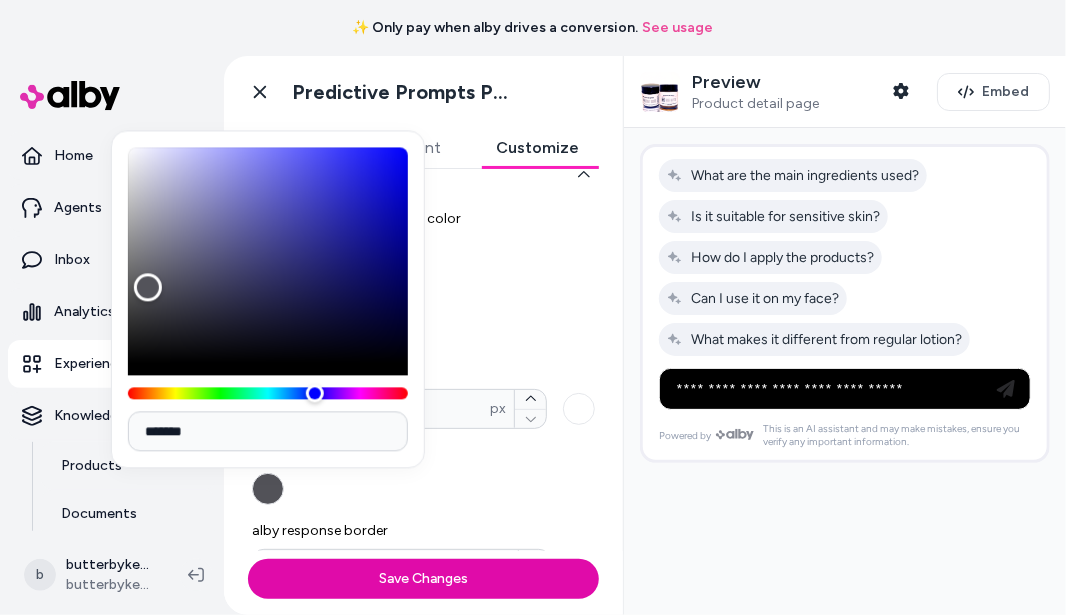 click on "User message background color User message text color Border * px alby response text color alby response border px alby response padding All sides ** px" at bounding box center [423, 433] 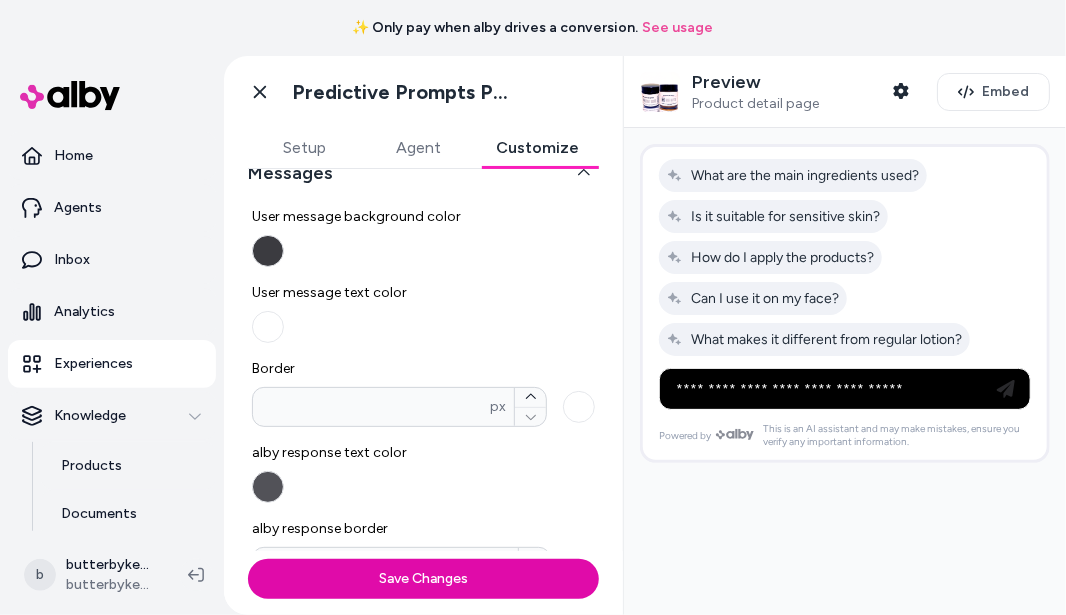 scroll, scrollTop: 186, scrollLeft: 0, axis: vertical 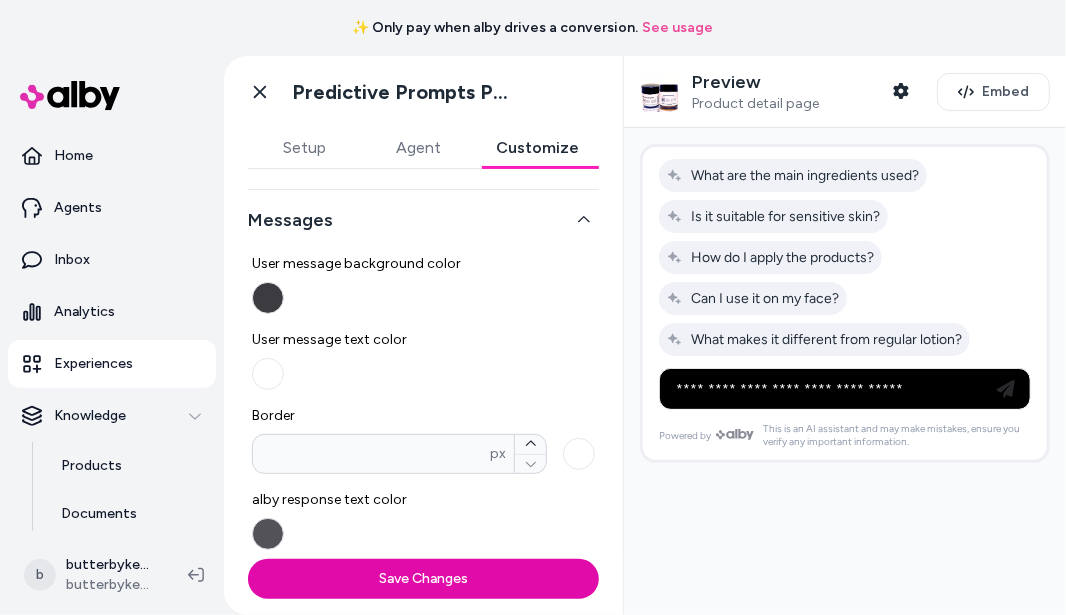click on "User message background color" at bounding box center (268, 298) 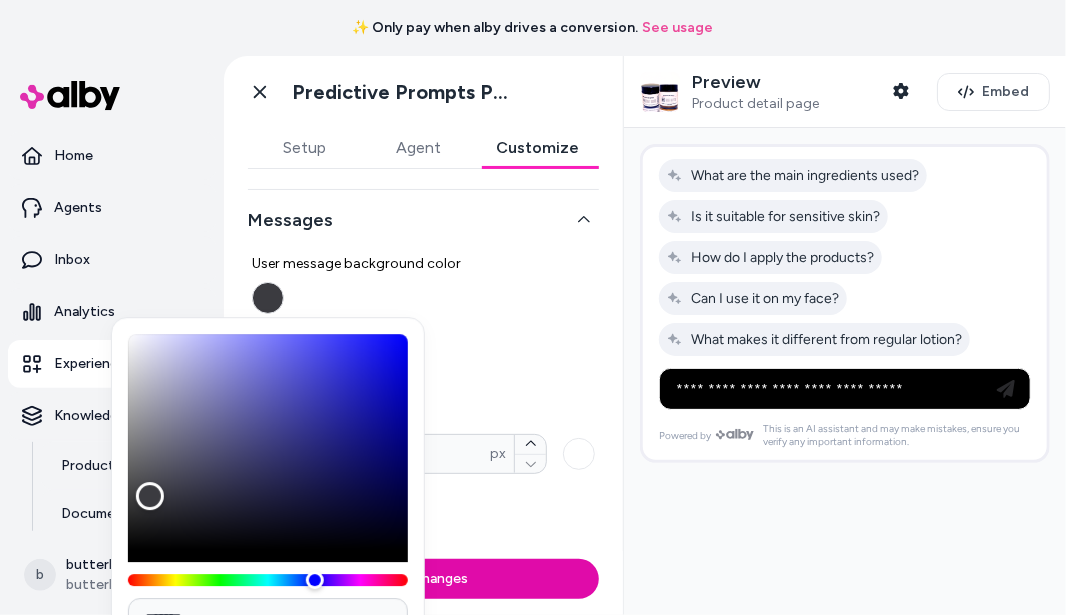 type 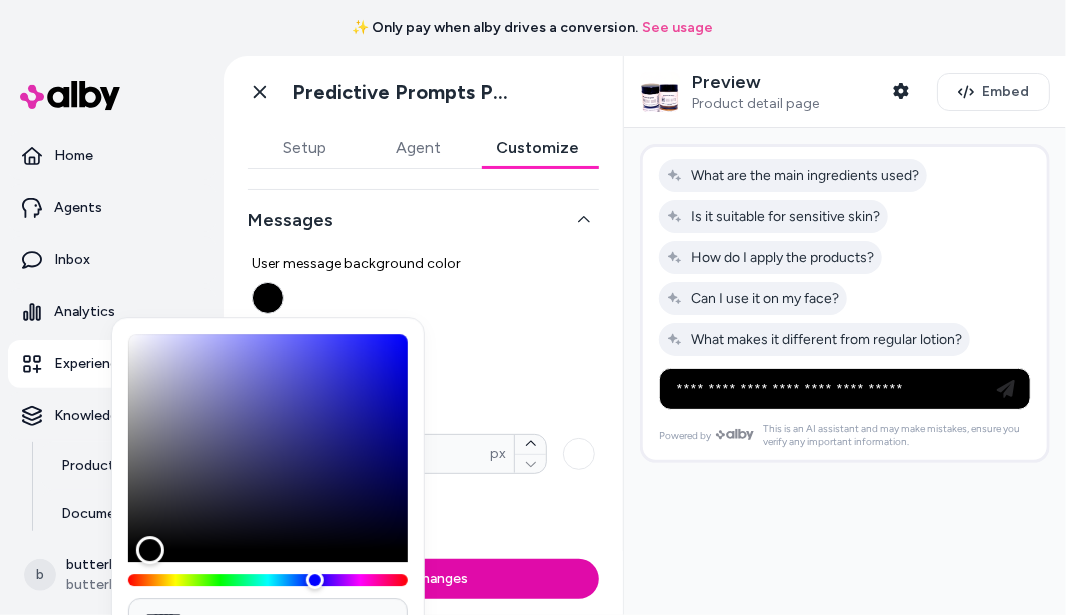 drag, startPoint x: 150, startPoint y: 503, endPoint x: 149, endPoint y: 574, distance: 71.00704 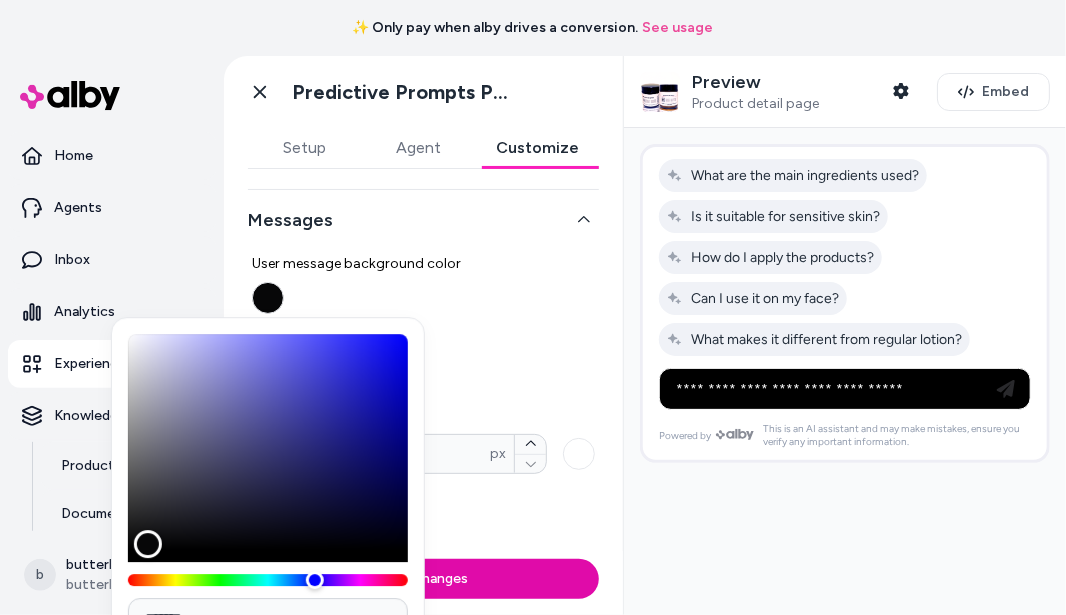 type 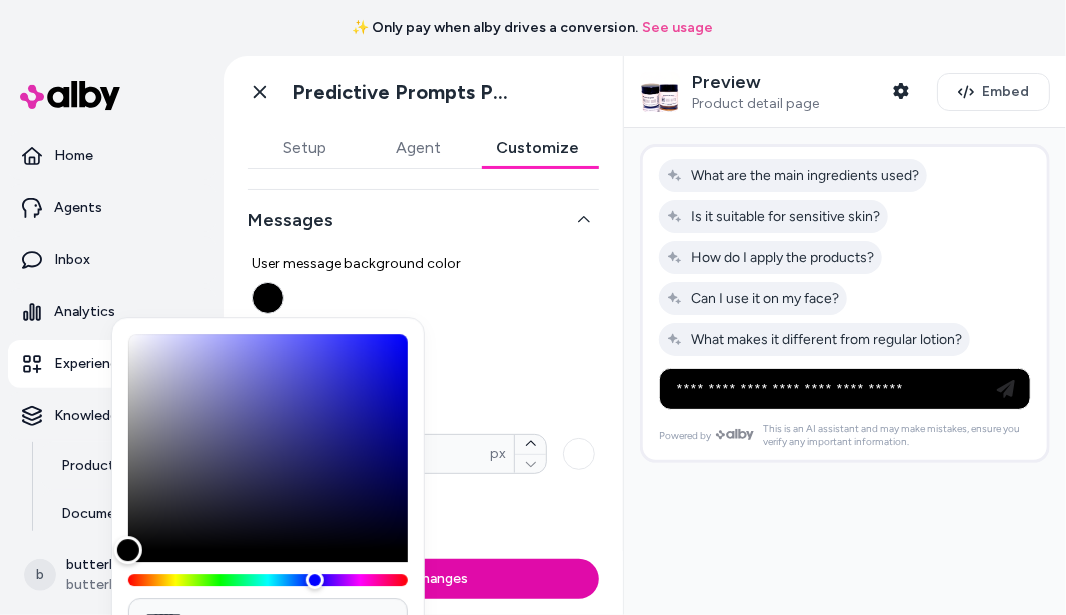 drag, startPoint x: 148, startPoint y: 544, endPoint x: 121, endPoint y: 574, distance: 40.36087 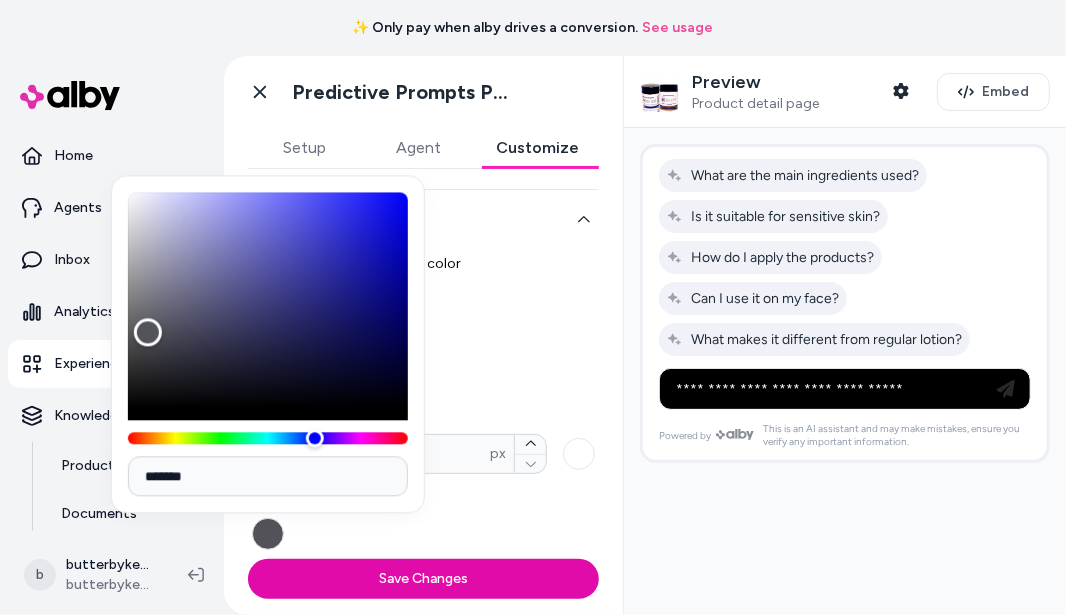 click on "alby response text color" at bounding box center (423, 500) 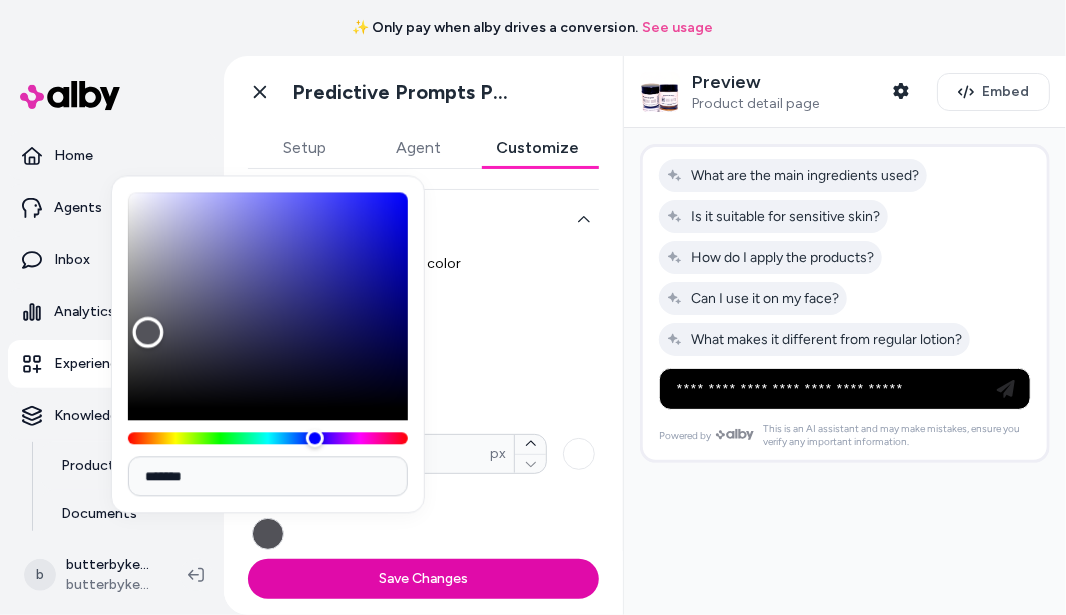 type 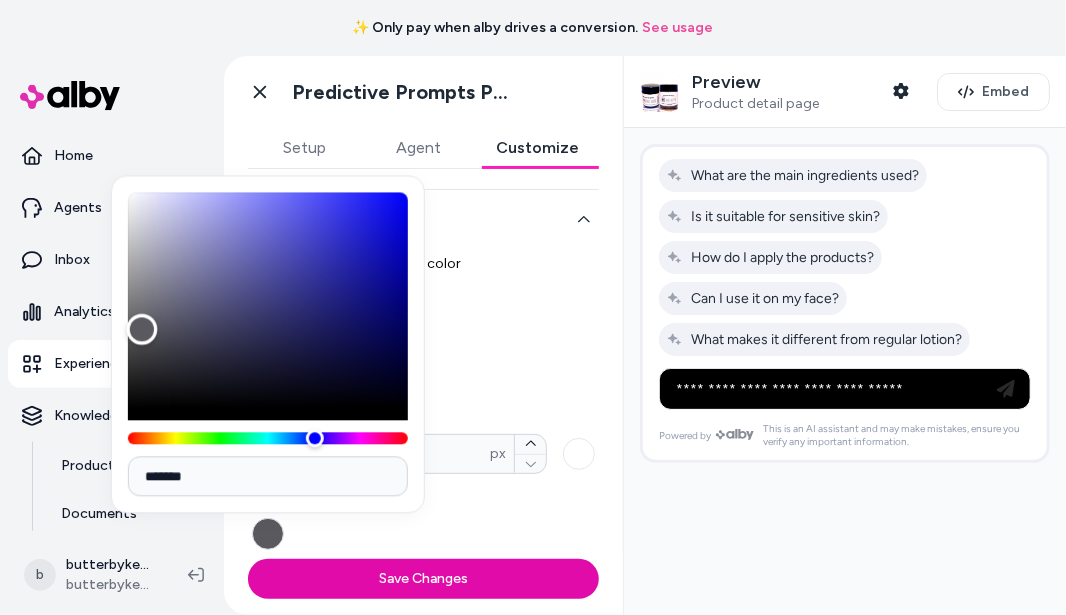 type 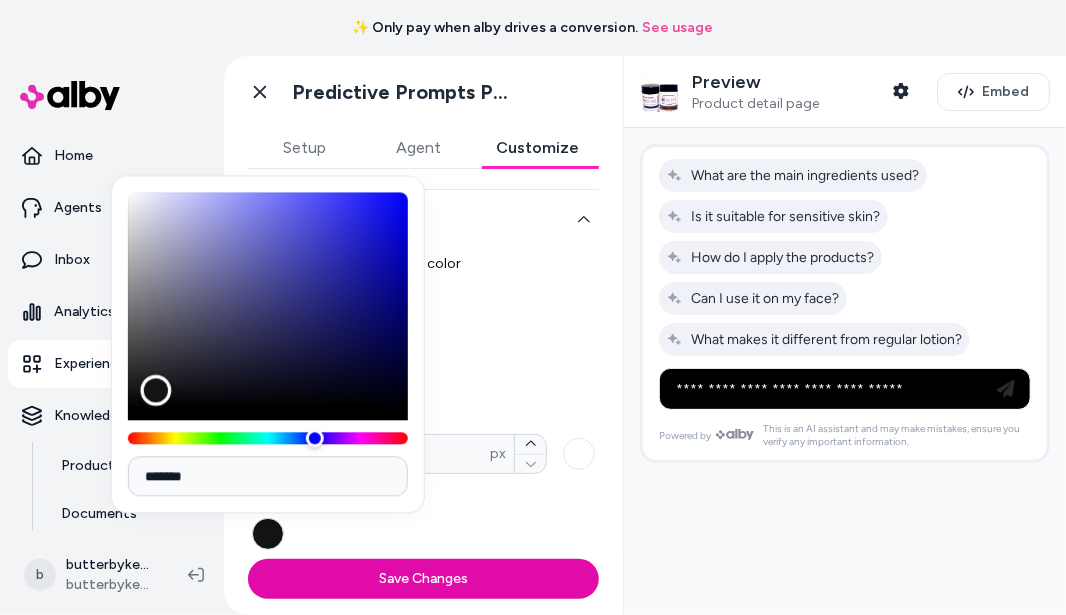 drag, startPoint x: 142, startPoint y: 327, endPoint x: 156, endPoint y: 391, distance: 65.51336 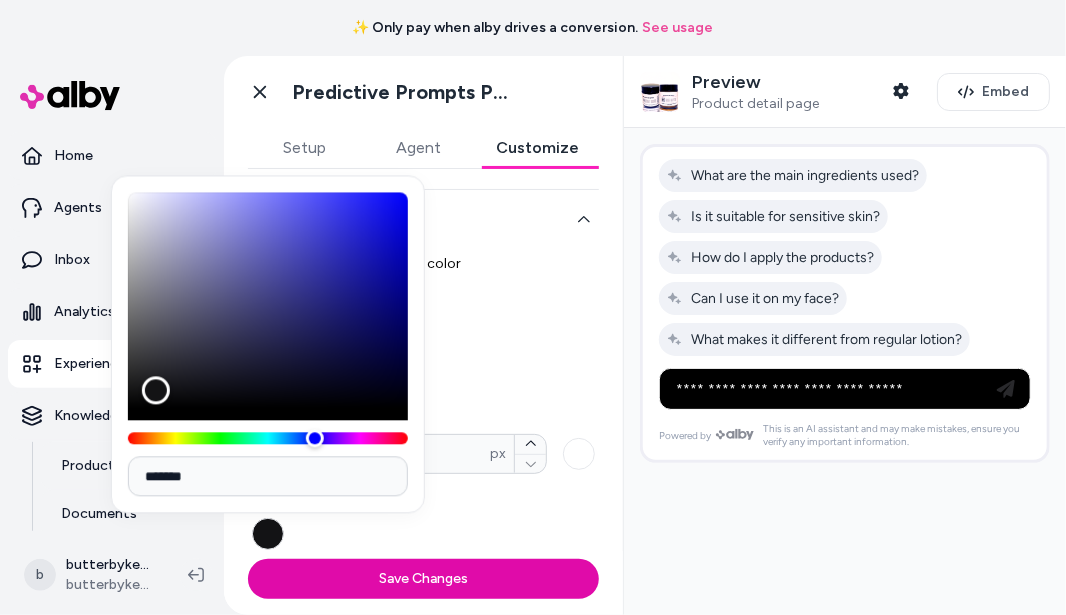 click on "alby response text color" at bounding box center [423, 520] 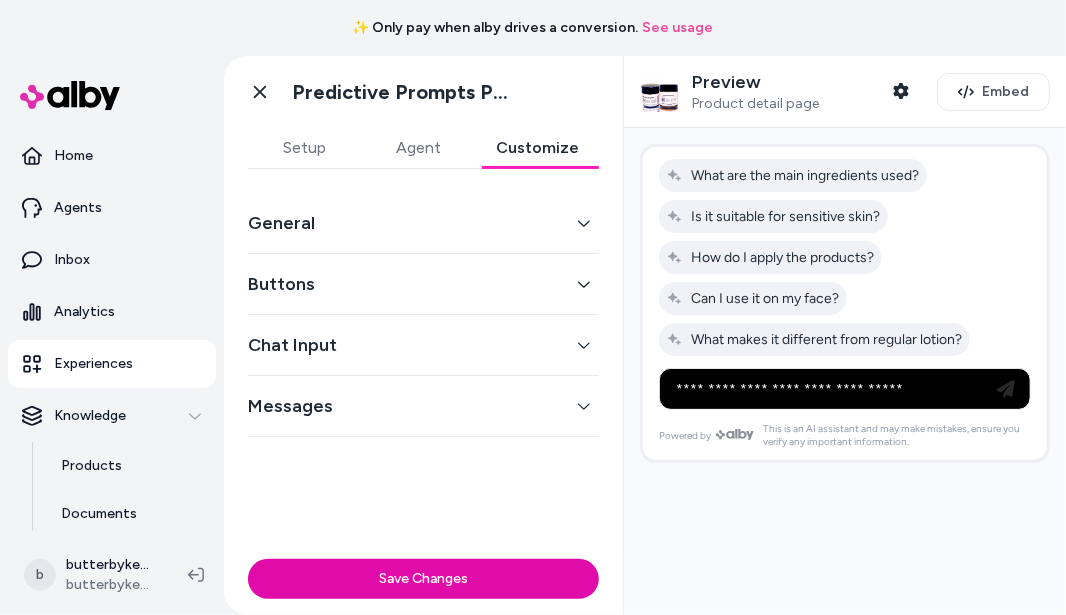 click on "General" at bounding box center (423, 223) 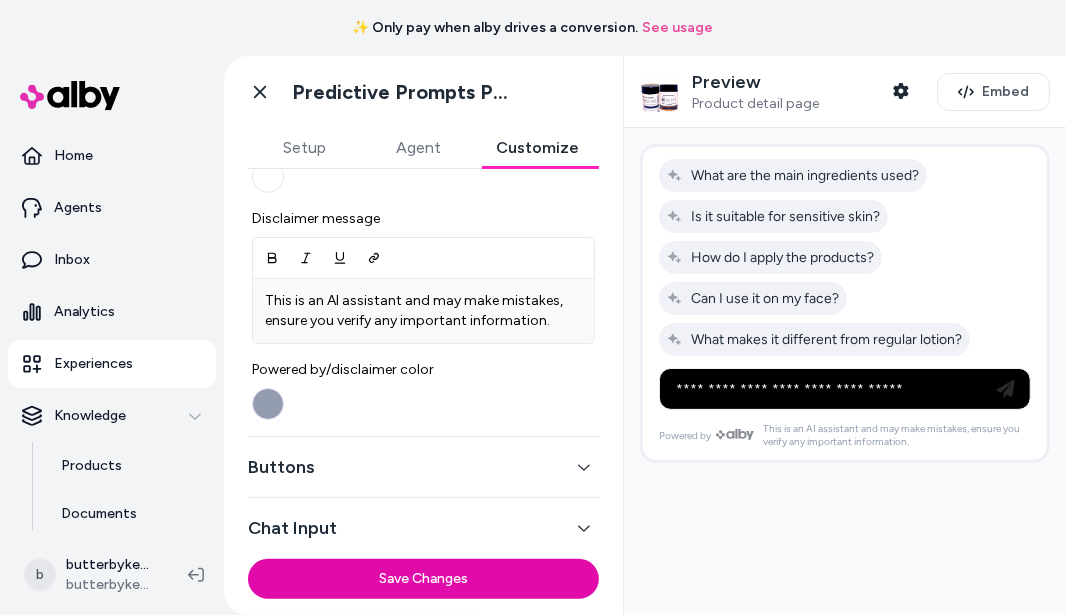 scroll, scrollTop: 898, scrollLeft: 0, axis: vertical 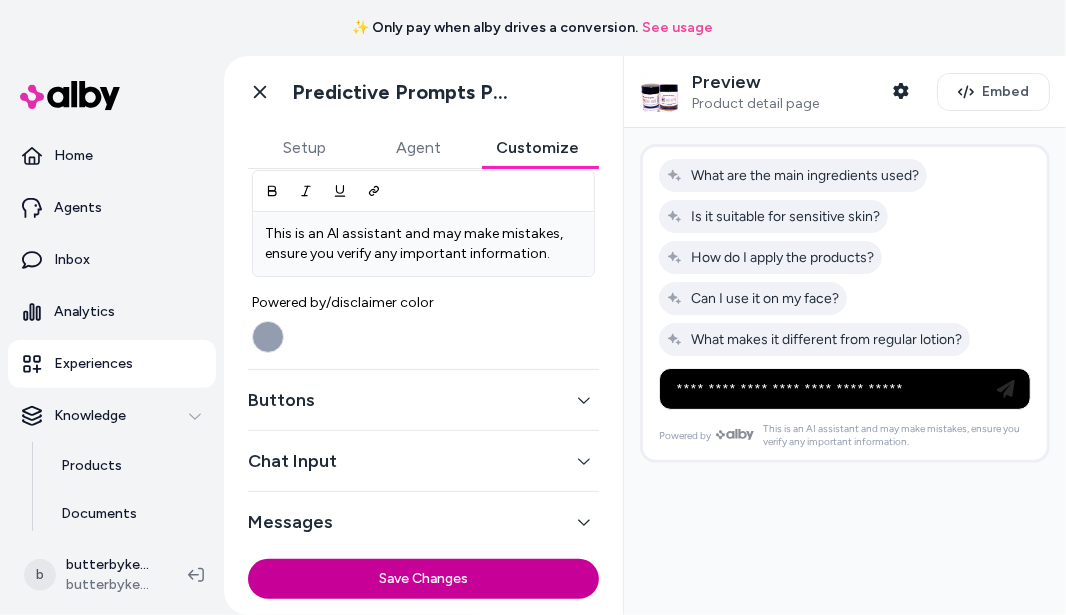 click on "Save Changes" at bounding box center [423, 579] 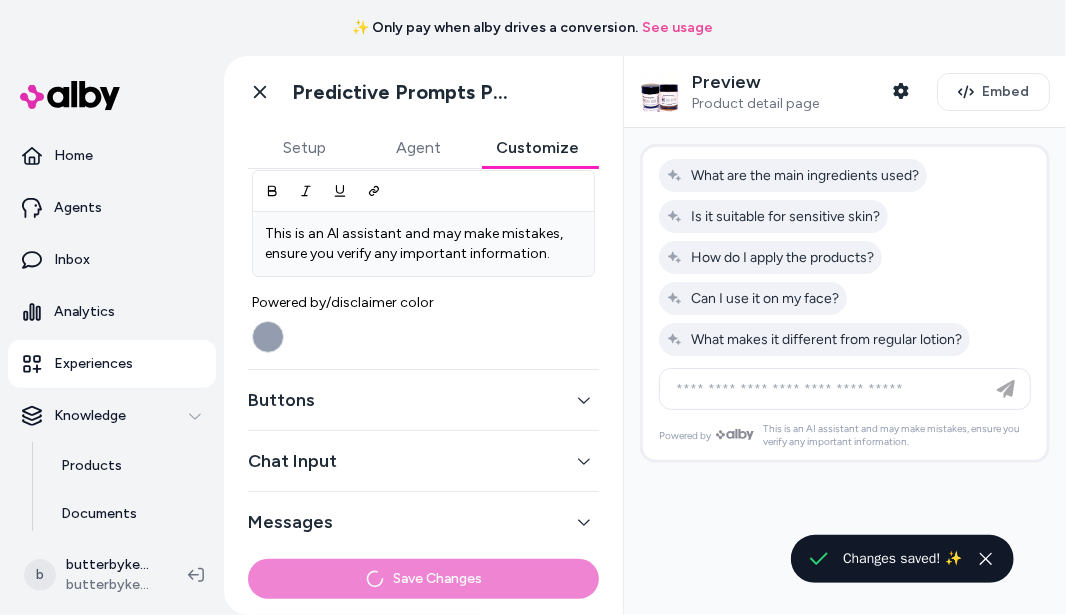 click on "Chat Input" at bounding box center (423, 461) 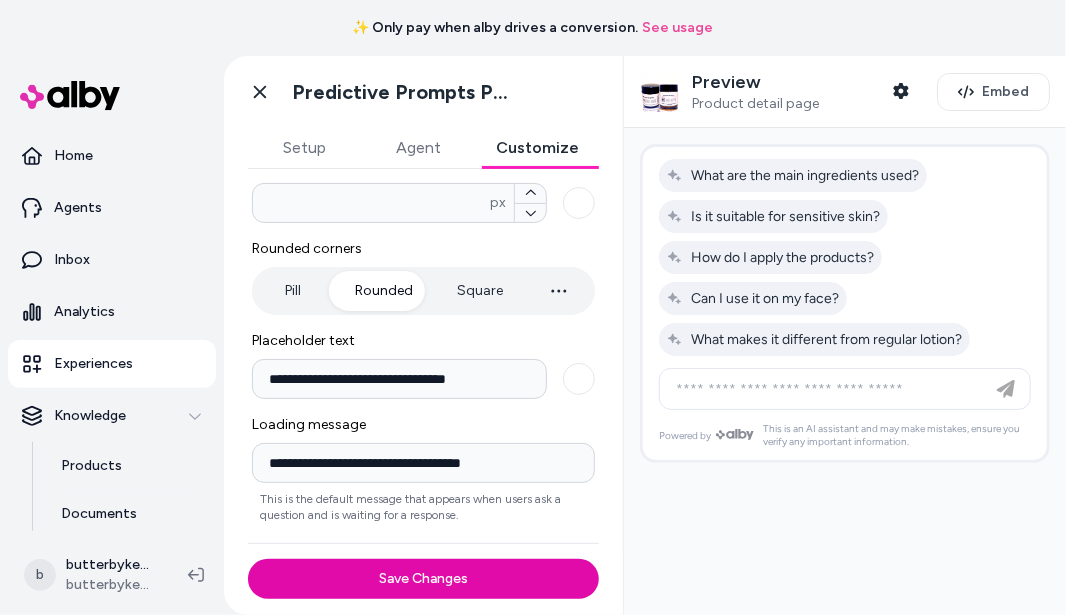 scroll, scrollTop: 417, scrollLeft: 0, axis: vertical 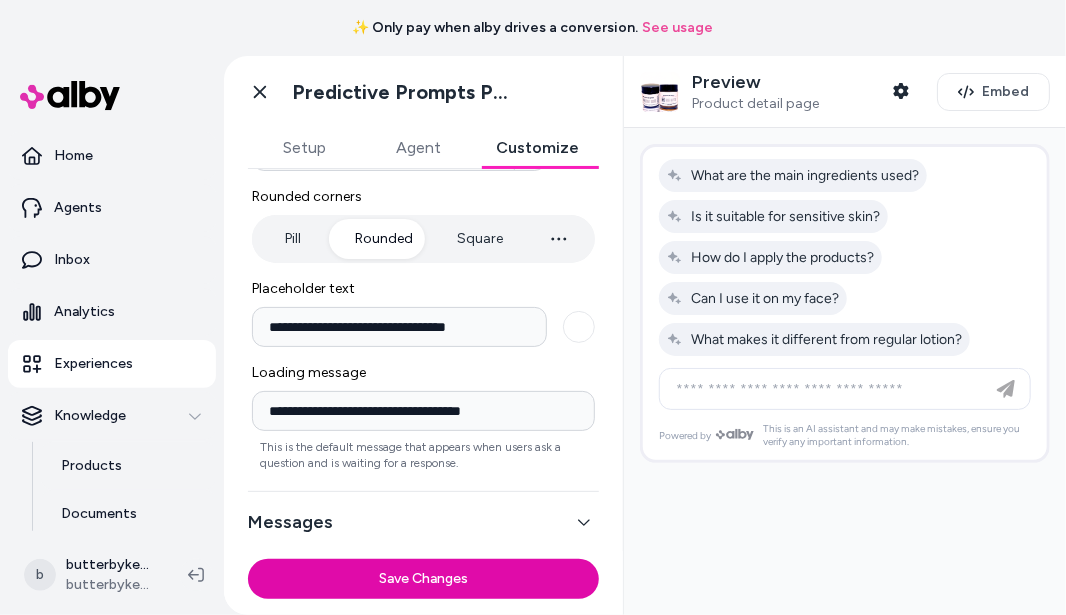 click on "Messages" at bounding box center [423, 522] 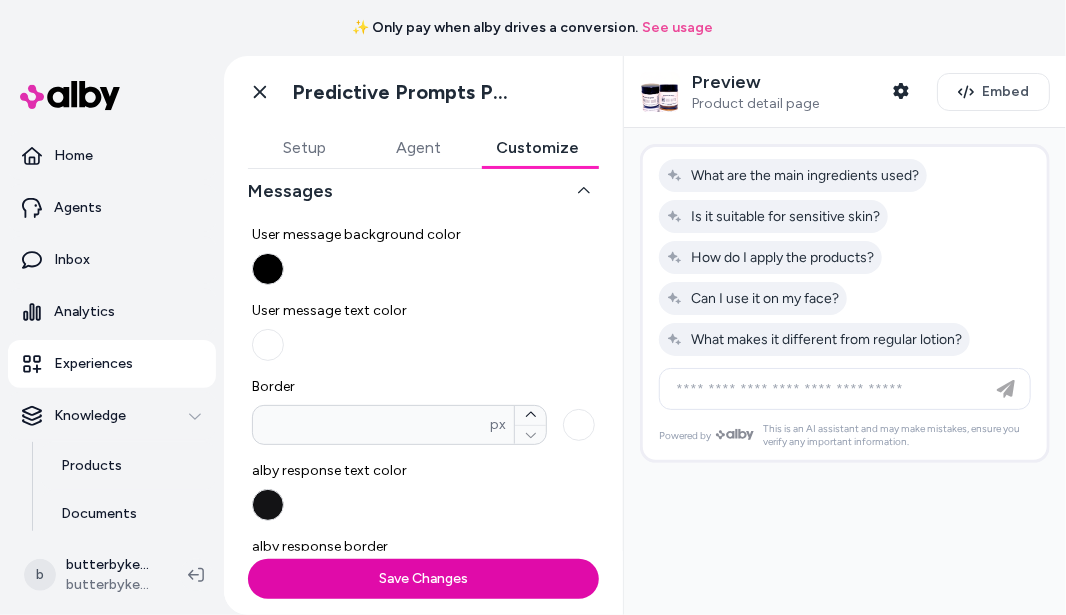 scroll, scrollTop: 0, scrollLeft: 0, axis: both 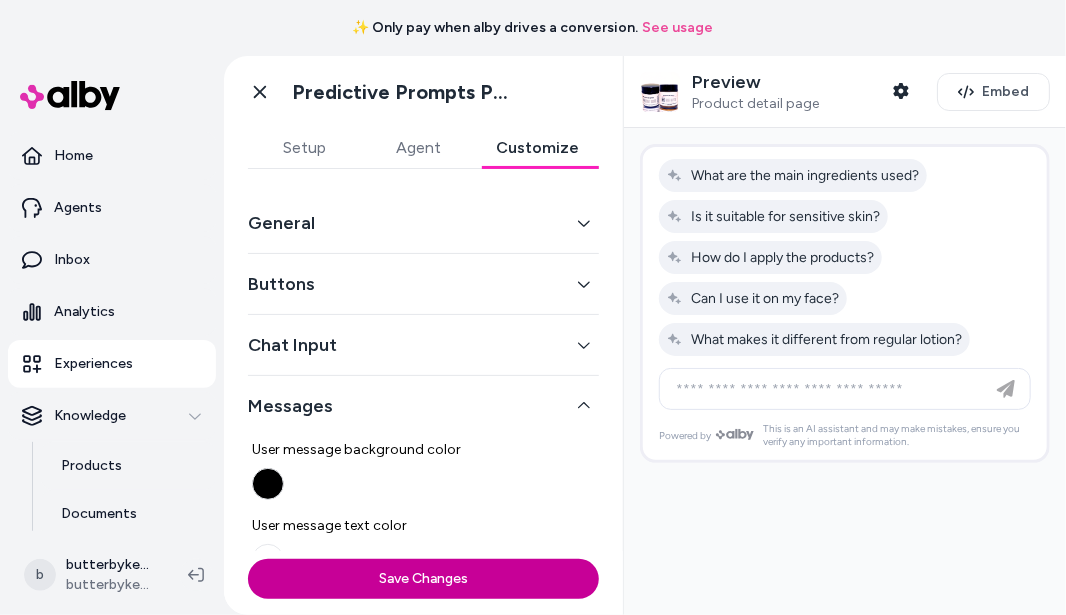 click on "Save Changes" at bounding box center (423, 579) 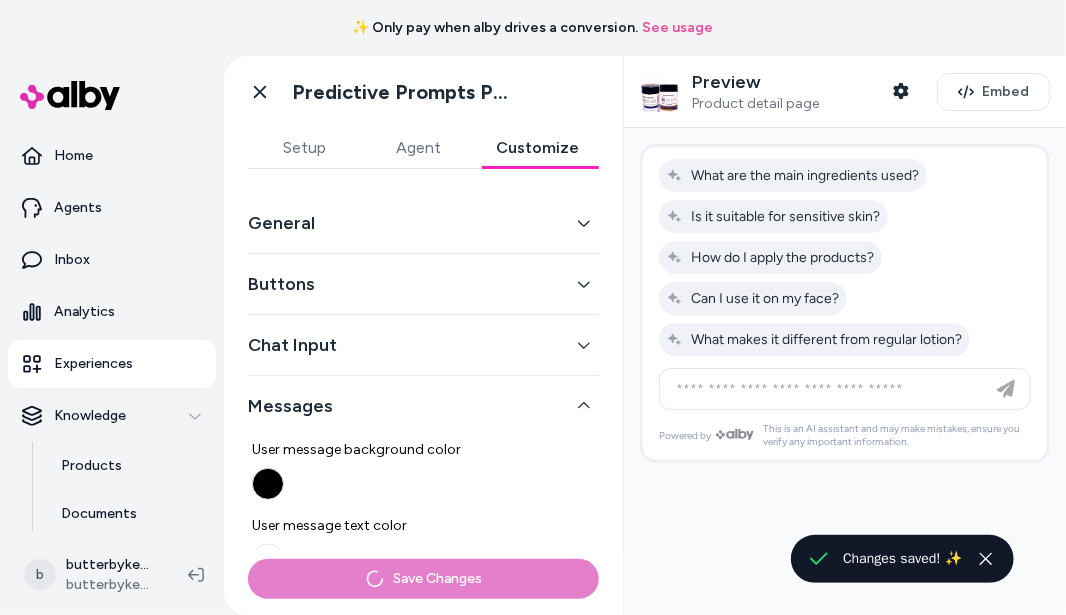 type 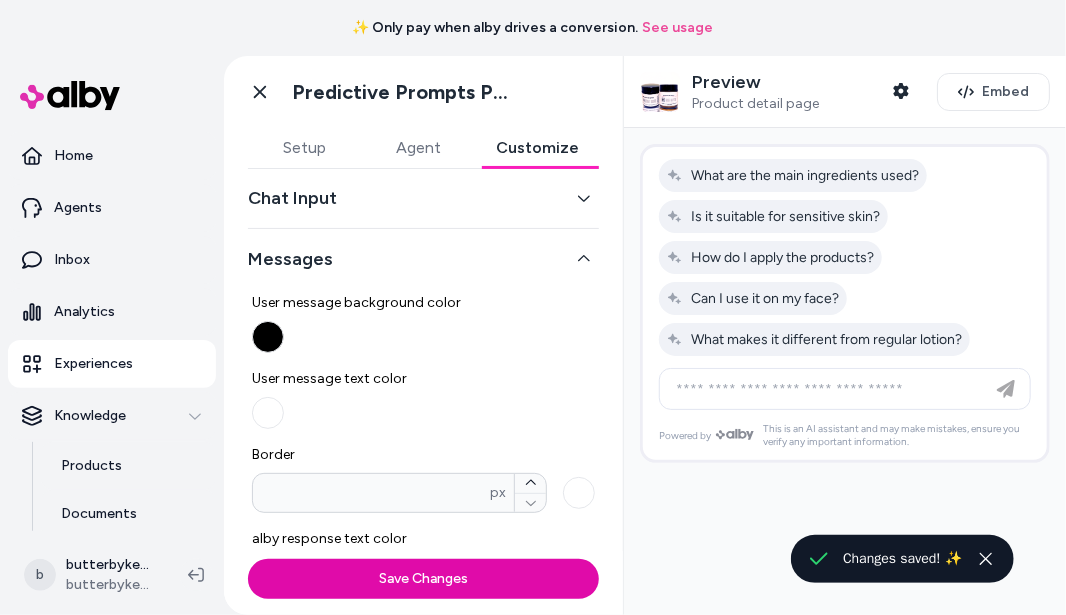 scroll, scrollTop: 151, scrollLeft: 0, axis: vertical 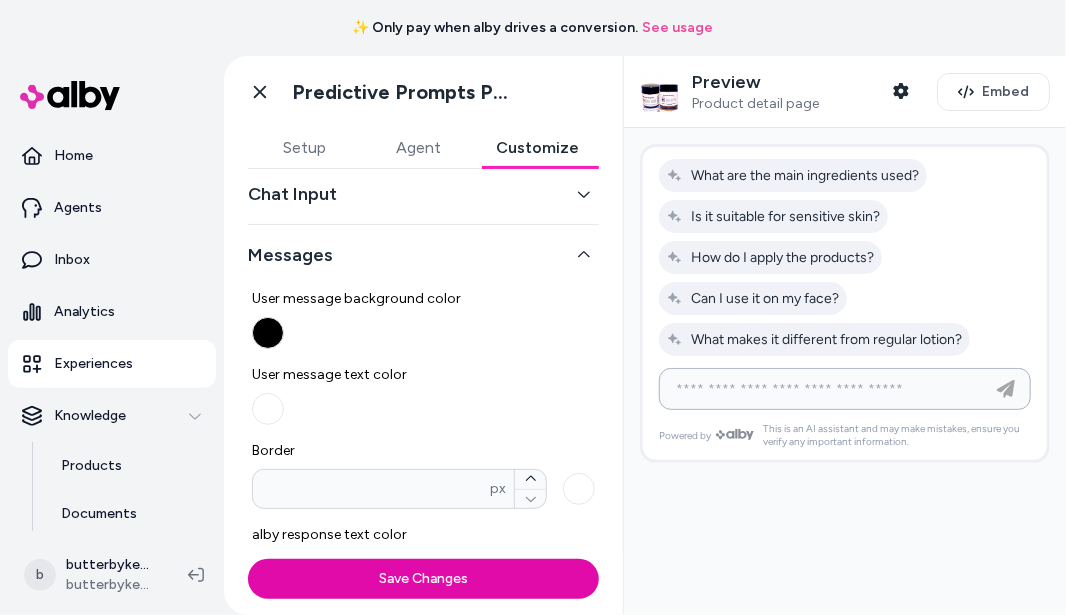click at bounding box center (825, 389) 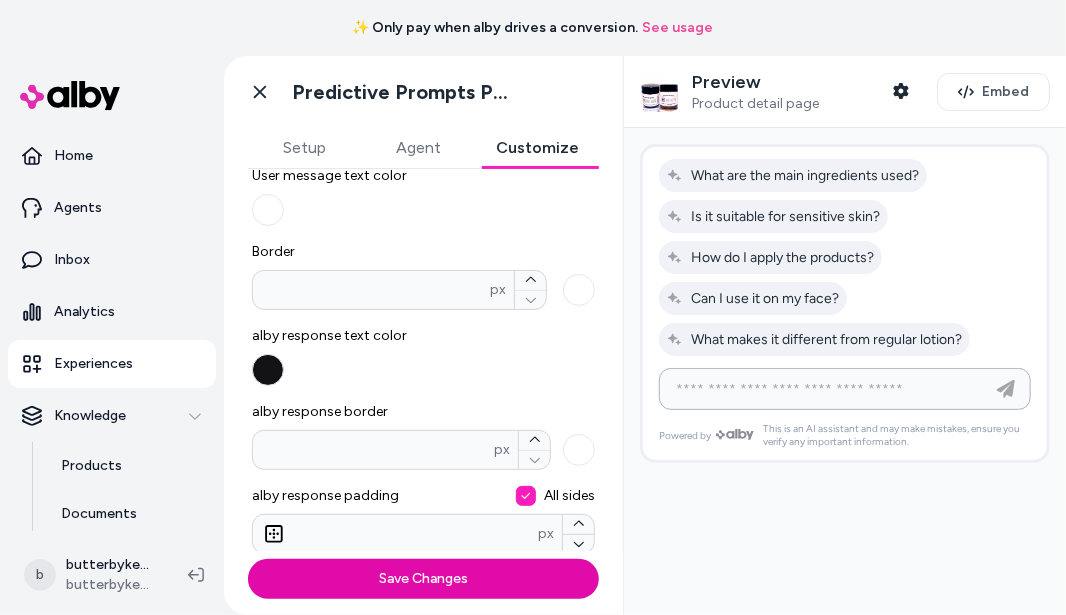 scroll, scrollTop: 372, scrollLeft: 0, axis: vertical 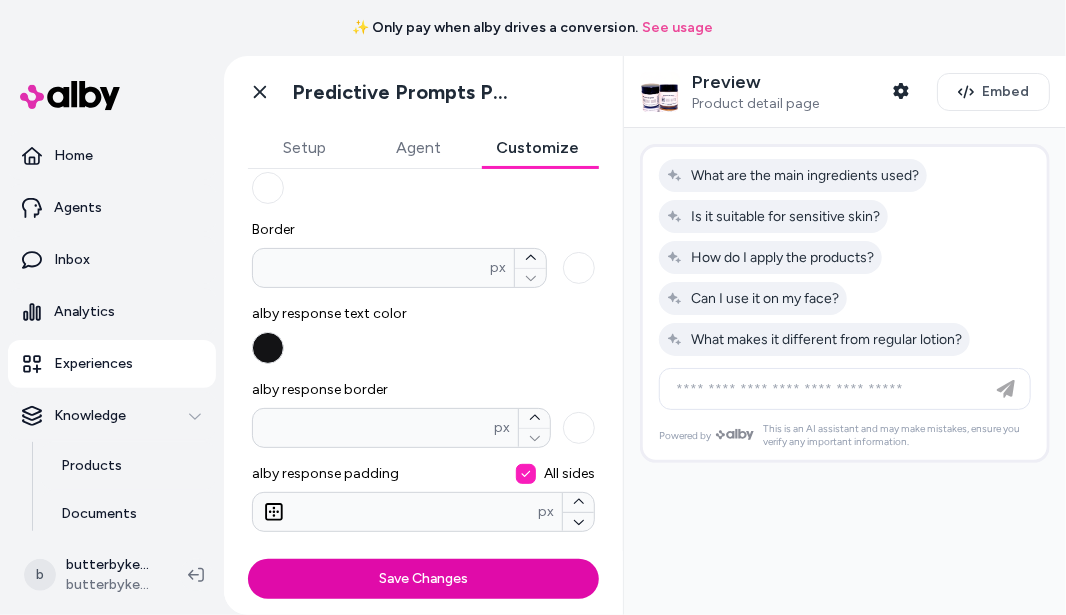 click on "Agent" at bounding box center (419, 148) 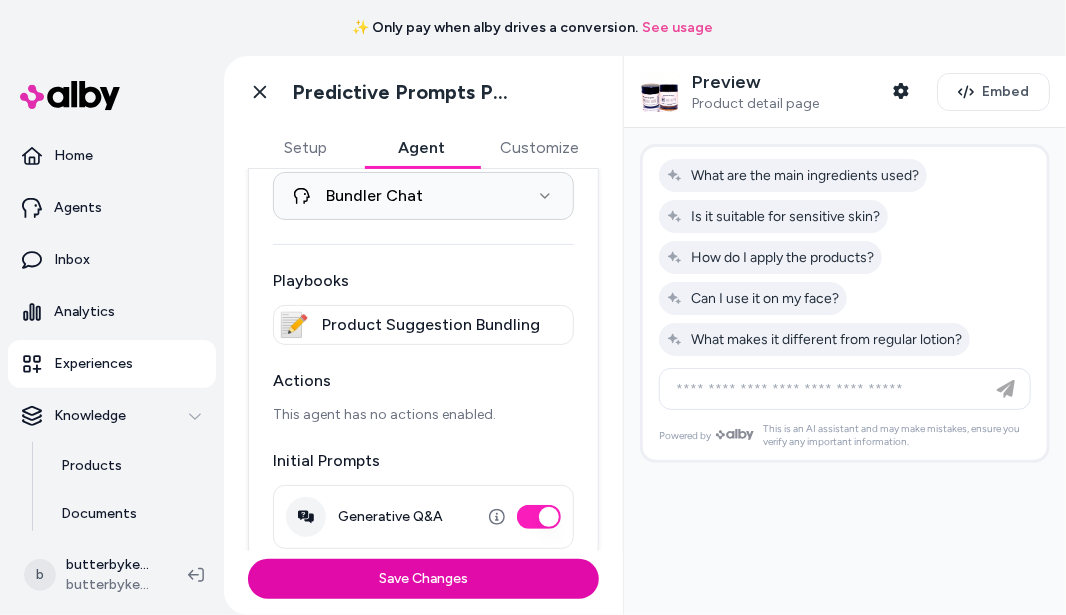 scroll, scrollTop: 88, scrollLeft: 0, axis: vertical 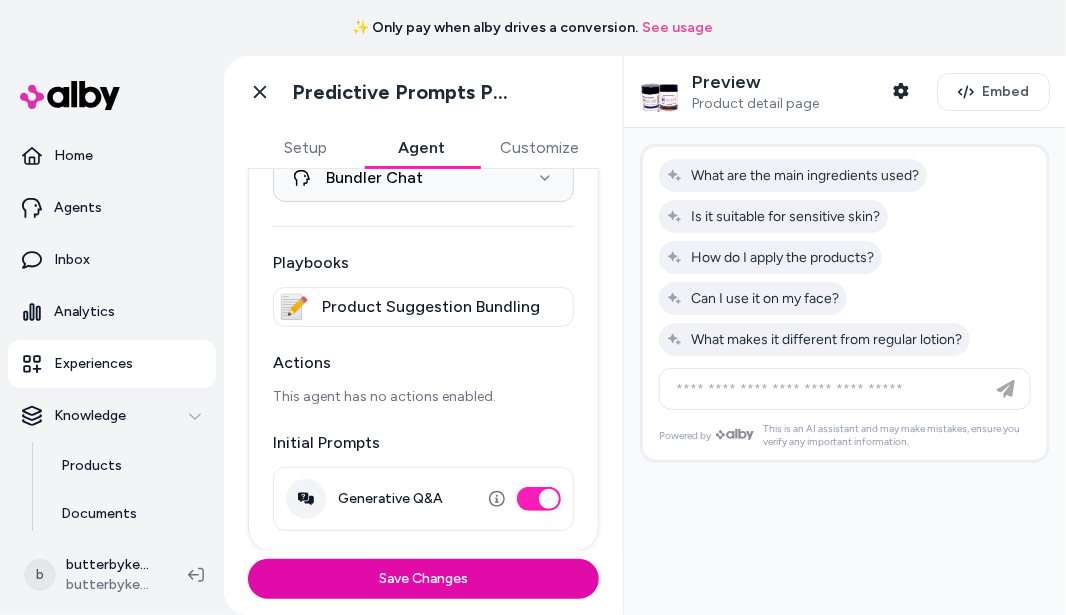 click on "This agent has no actions enabled." at bounding box center (423, 397) 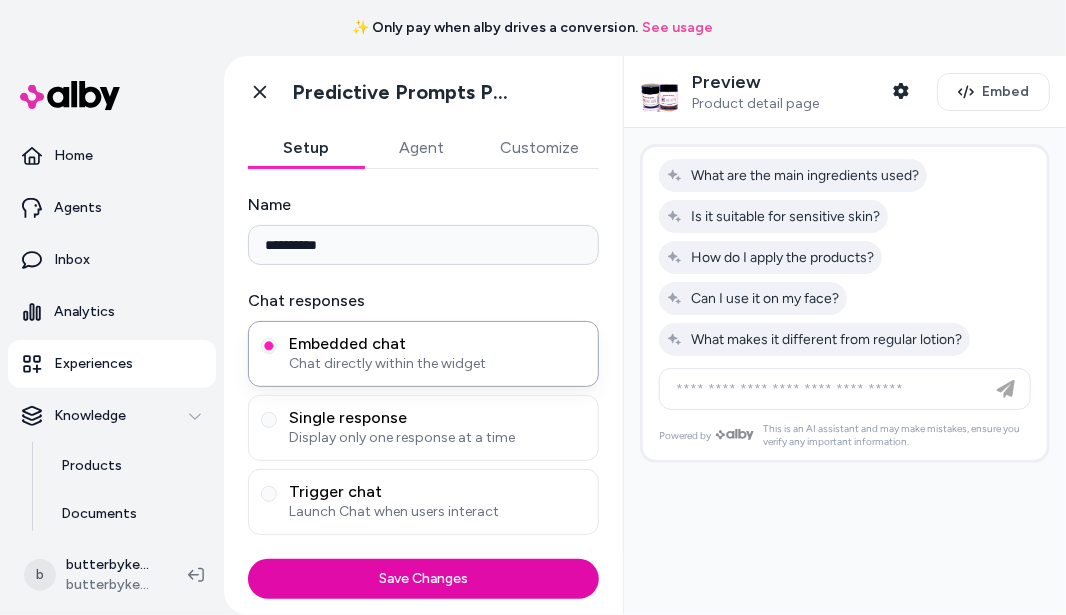 click on "Setup" at bounding box center (306, 148) 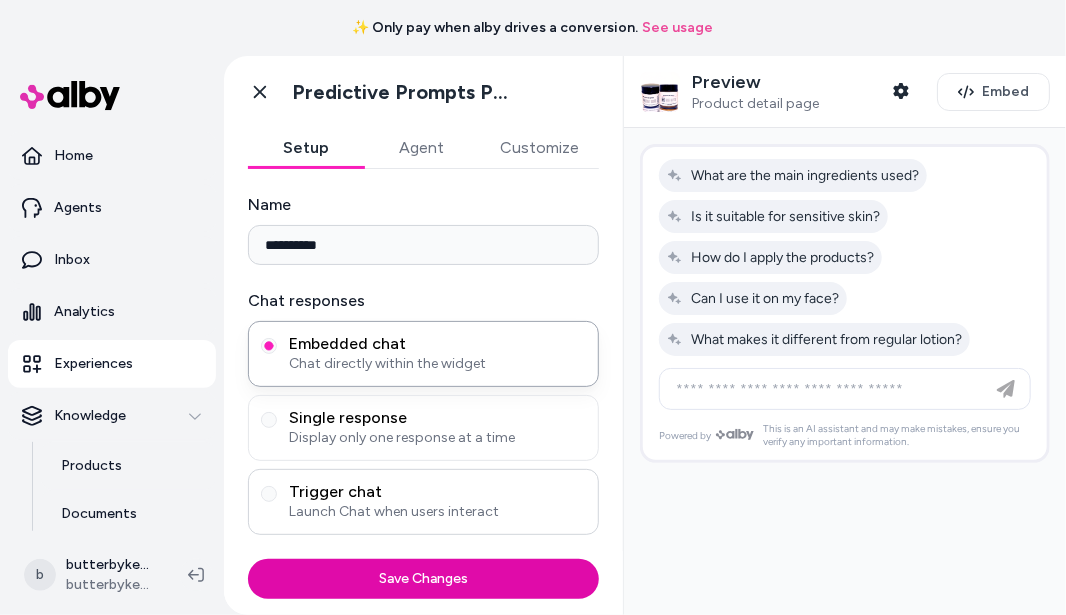 click on "Launch Chat when users interact" at bounding box center (437, 512) 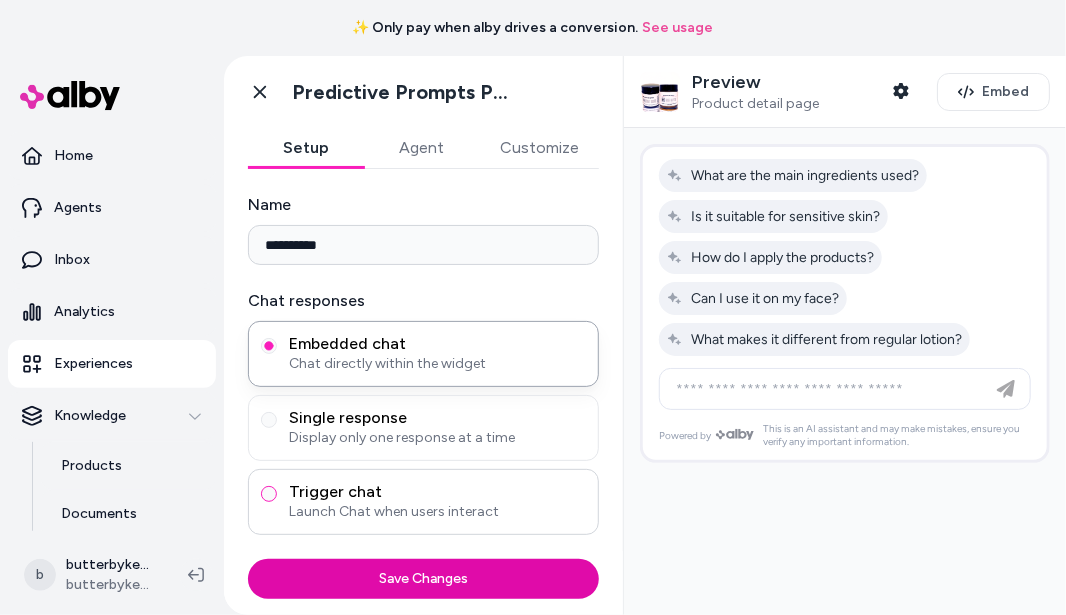click on "Trigger chat Launch Chat when users interact" at bounding box center (269, 494) 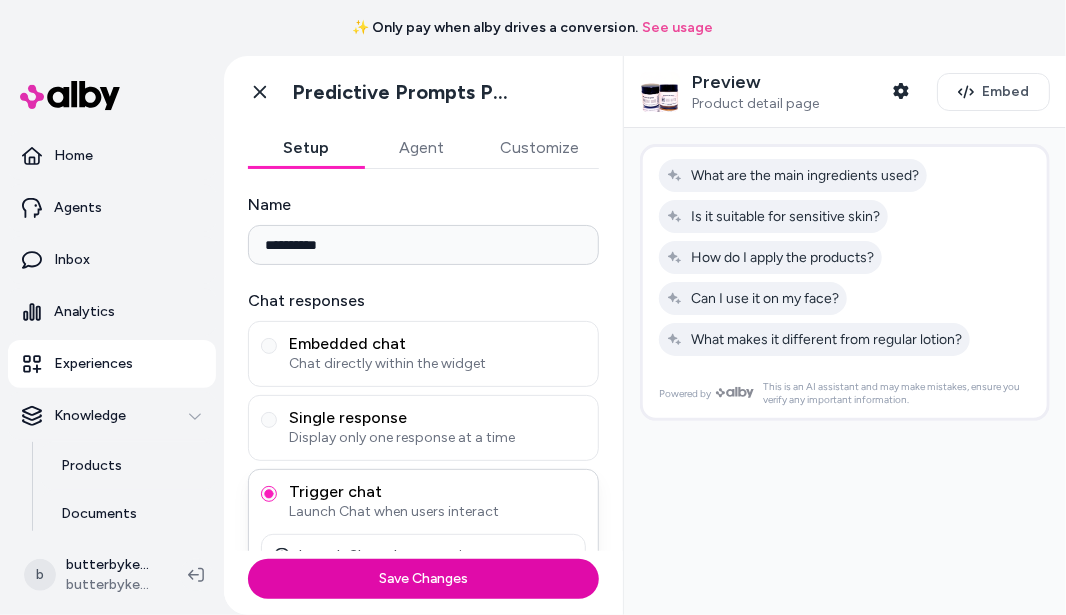 scroll, scrollTop: 38, scrollLeft: 0, axis: vertical 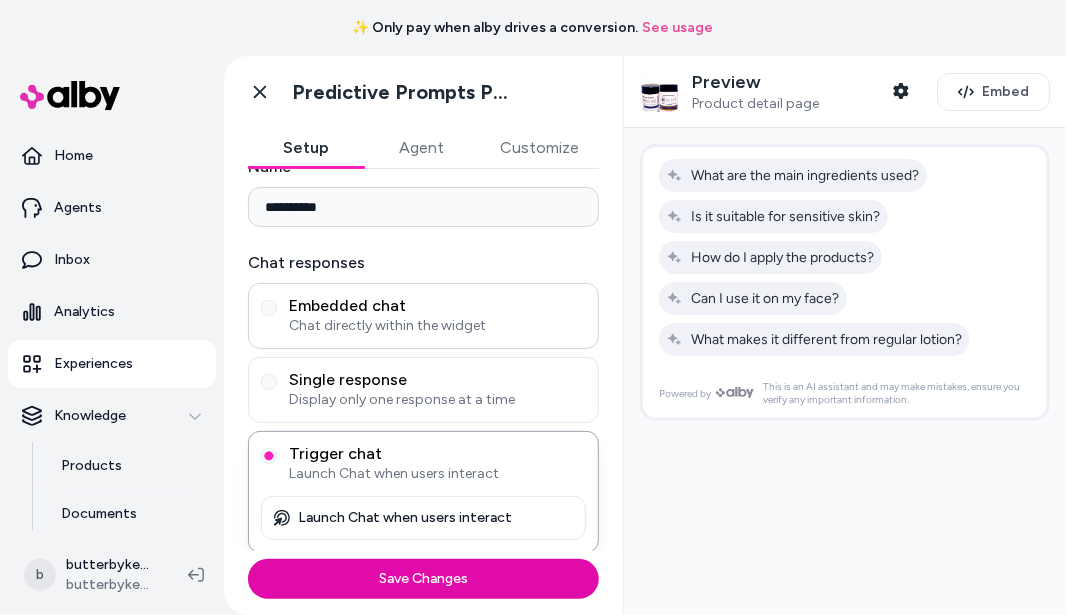 click on "Embedded chat" at bounding box center (437, 306) 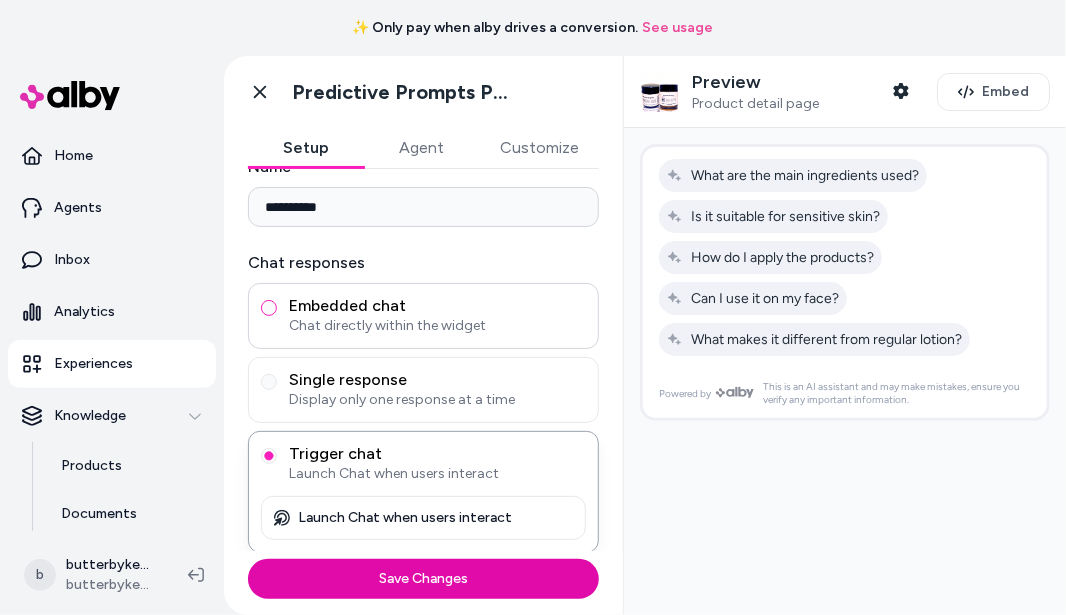 click on "Embedded chat Chat directly within the widget" at bounding box center (269, 308) 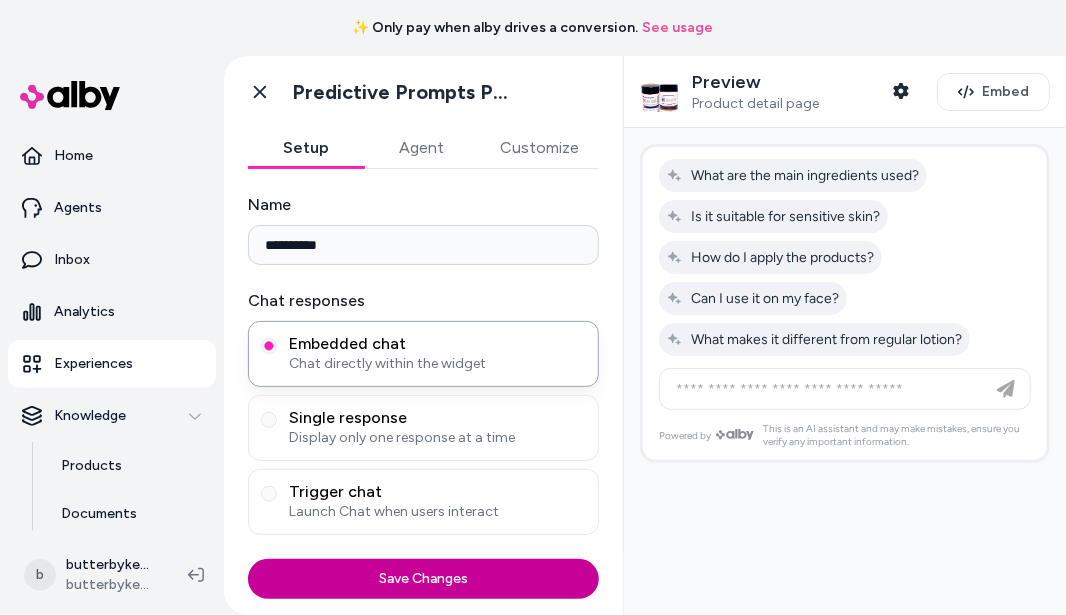 click on "Save Changes" at bounding box center [423, 579] 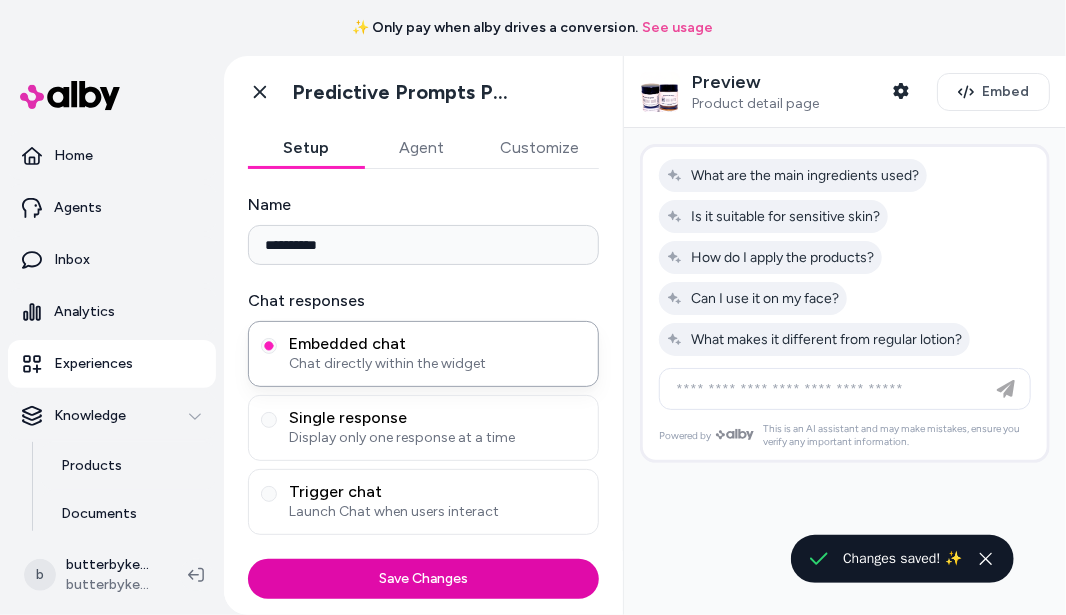 click on "Agent" at bounding box center (422, 148) 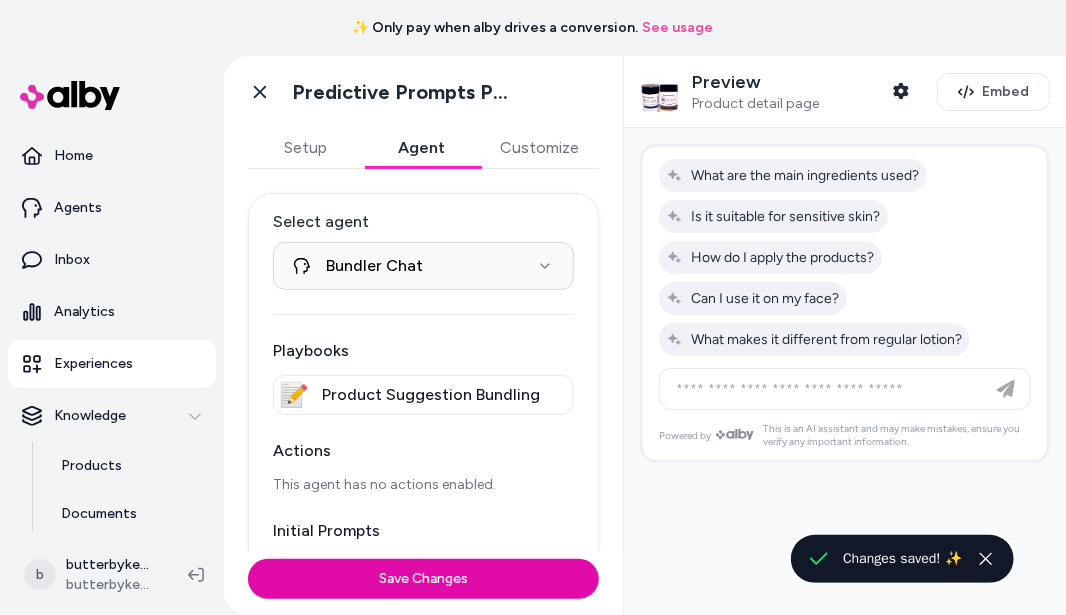 scroll, scrollTop: 88, scrollLeft: 0, axis: vertical 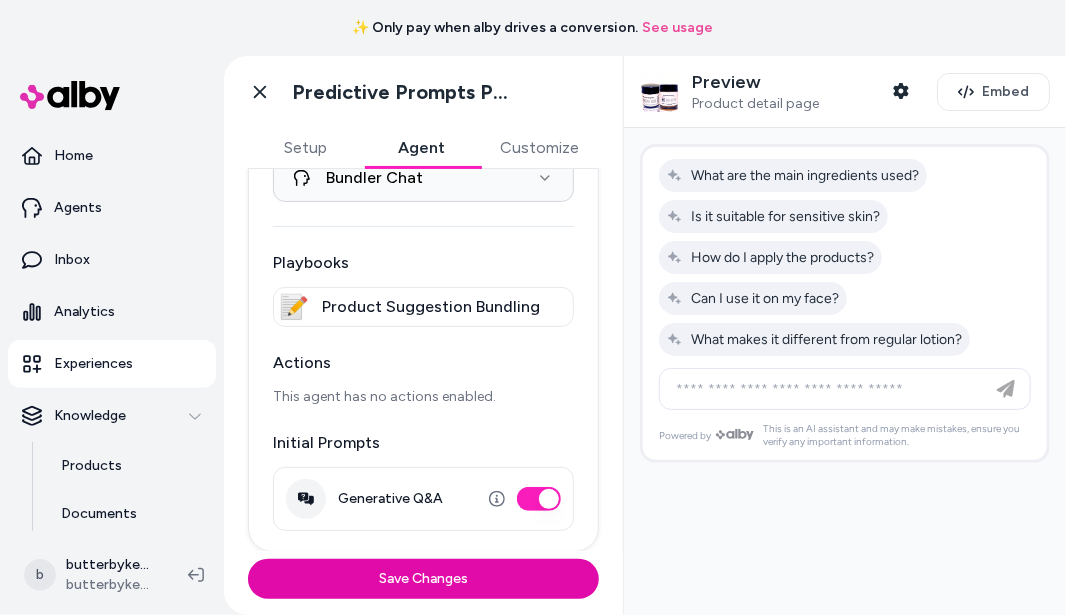 click on "**********" at bounding box center (423, 328) 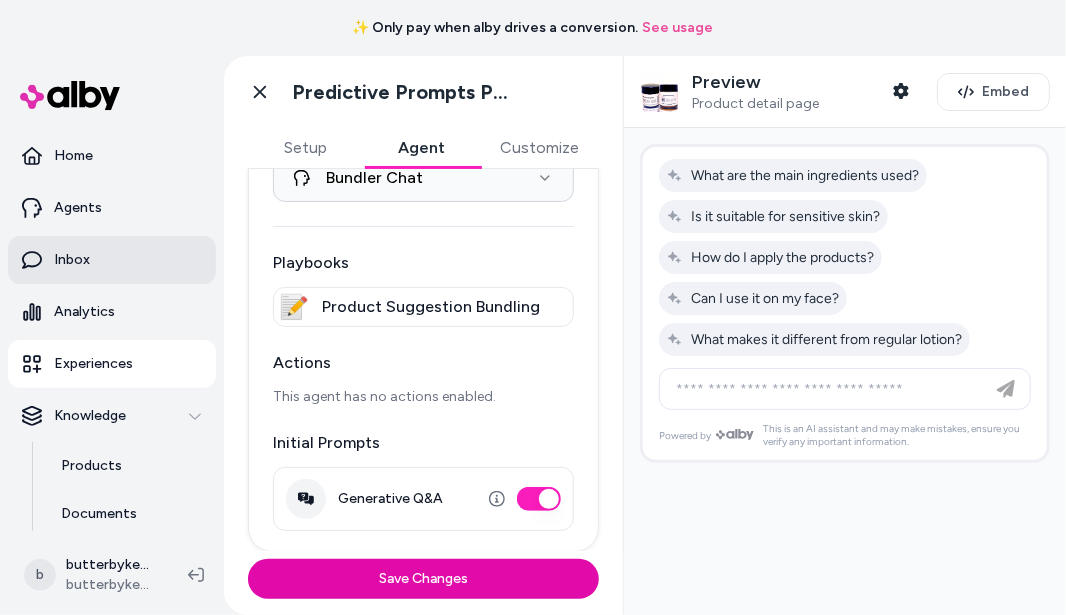 click on "Inbox" at bounding box center [112, 260] 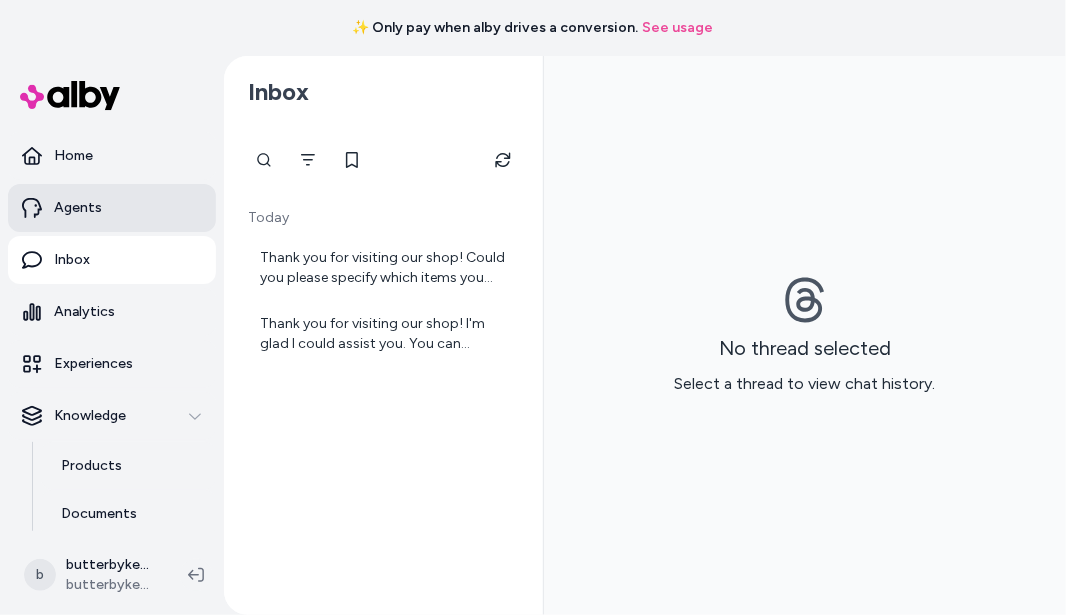 click on "Agents" at bounding box center [112, 208] 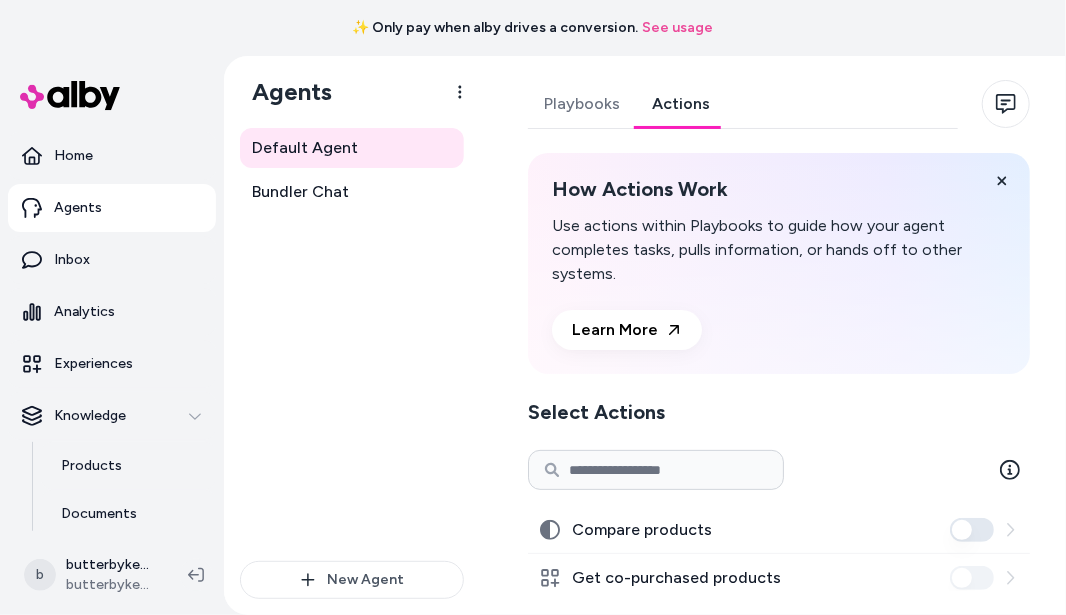 click on "Actions" at bounding box center [681, 104] 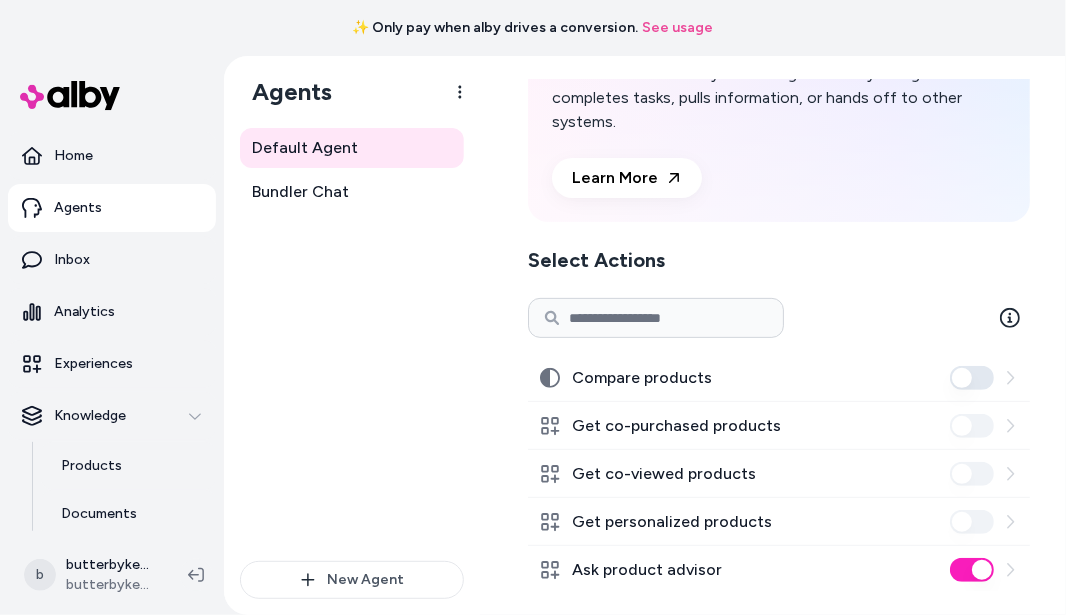 scroll, scrollTop: 196, scrollLeft: 0, axis: vertical 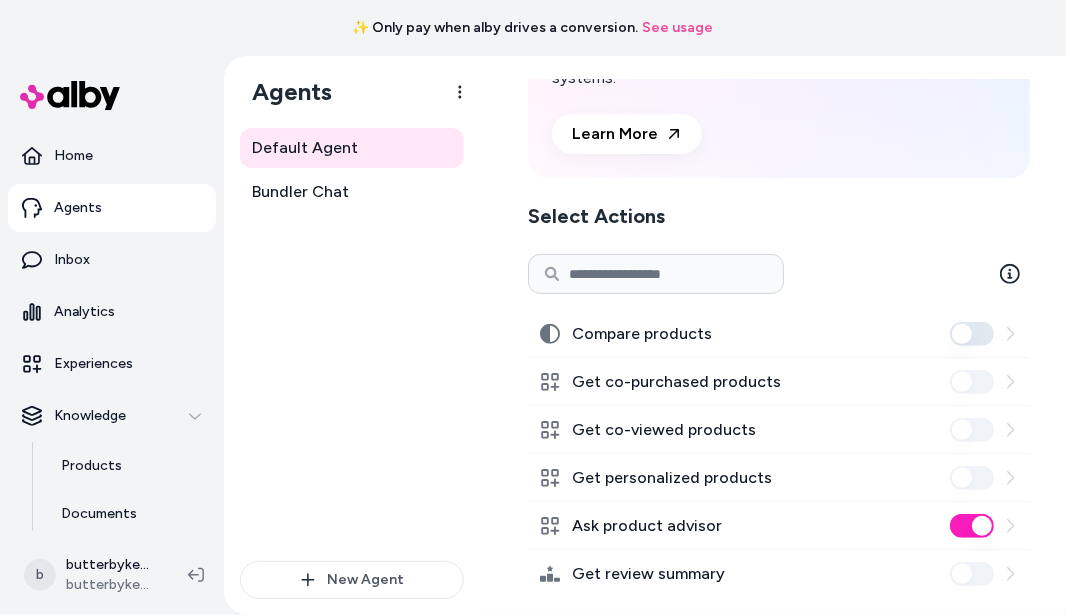 click at bounding box center (656, 274) 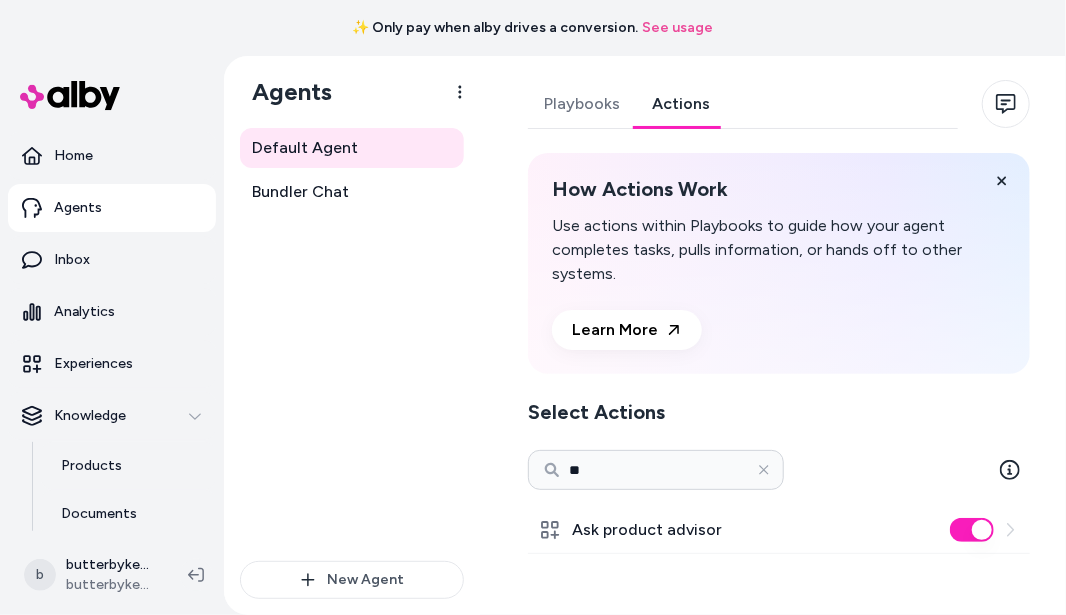 scroll, scrollTop: 0, scrollLeft: 0, axis: both 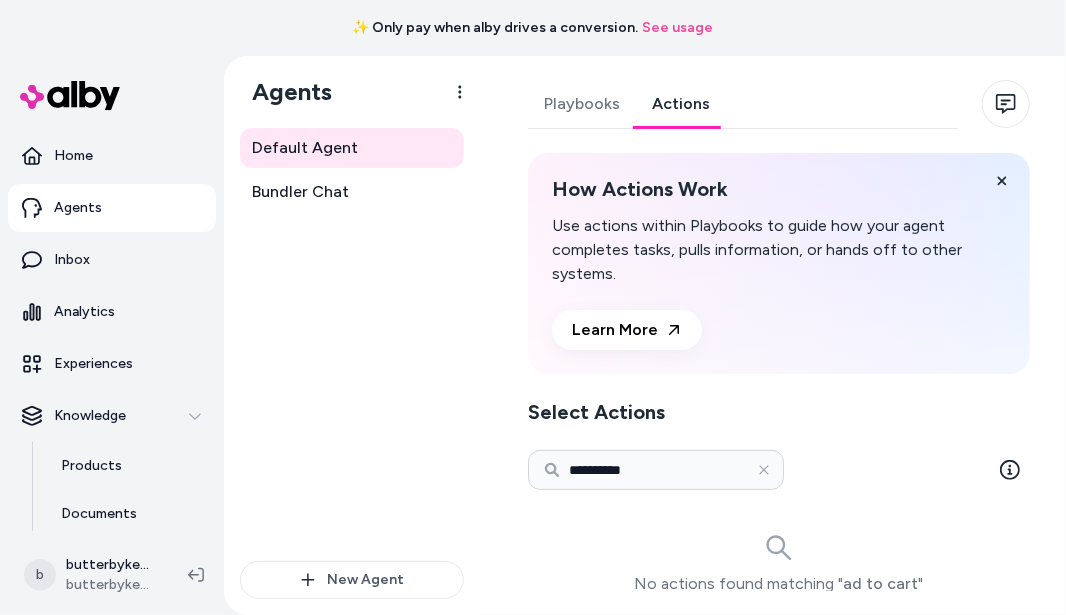 type on "**********" 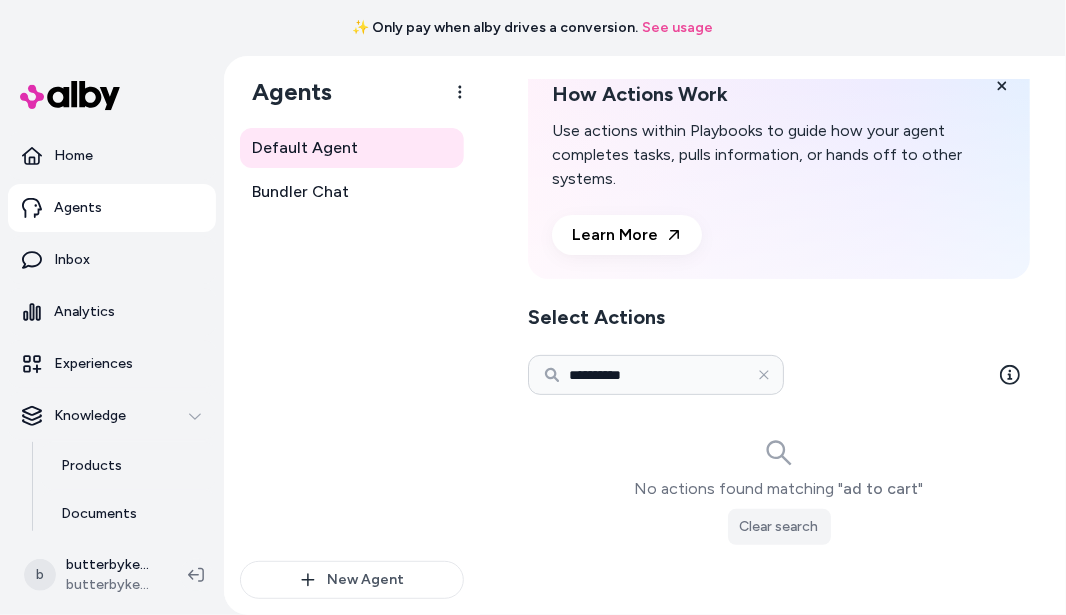 scroll, scrollTop: 98, scrollLeft: 0, axis: vertical 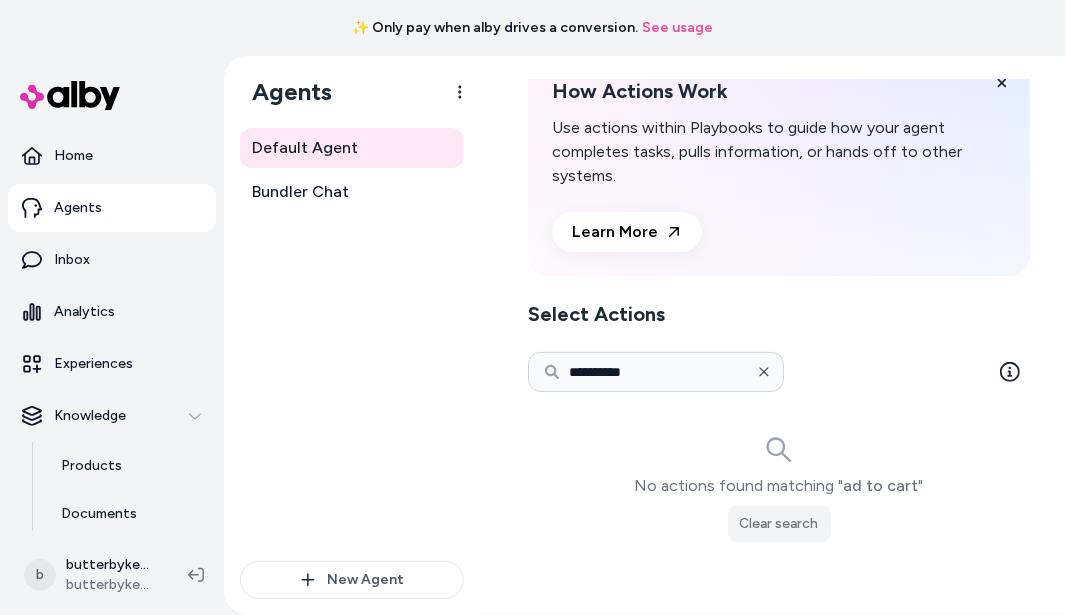 click 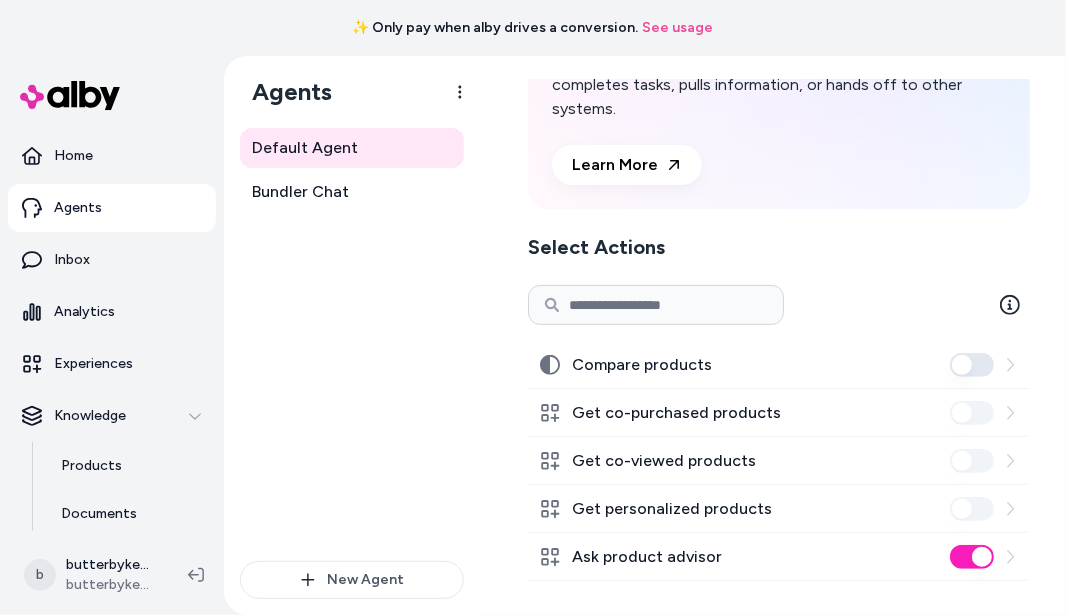 scroll, scrollTop: 197, scrollLeft: 0, axis: vertical 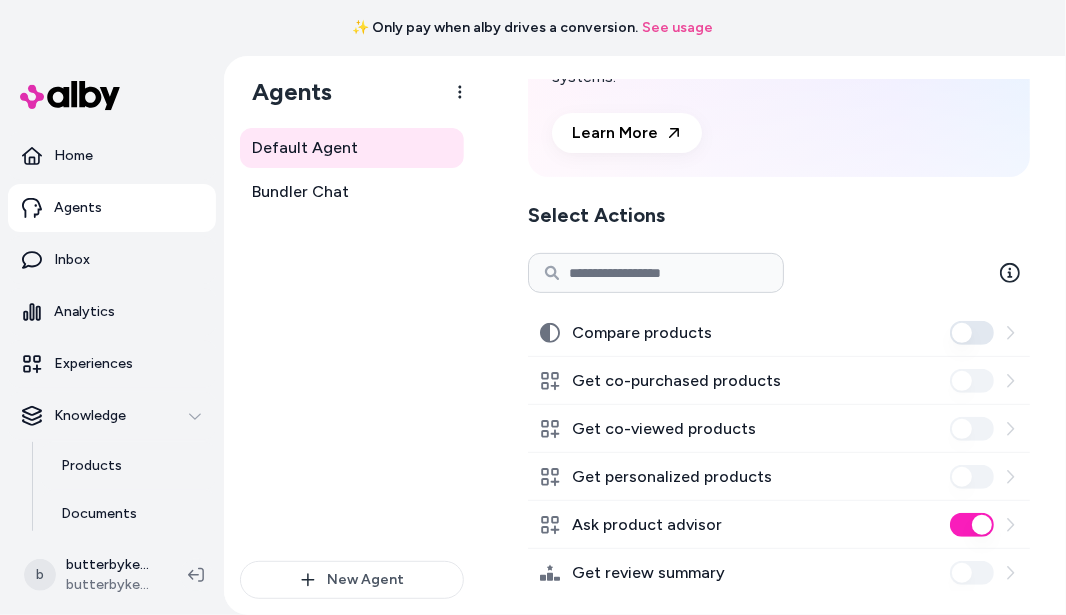 click on "Compare products" at bounding box center [972, 333] 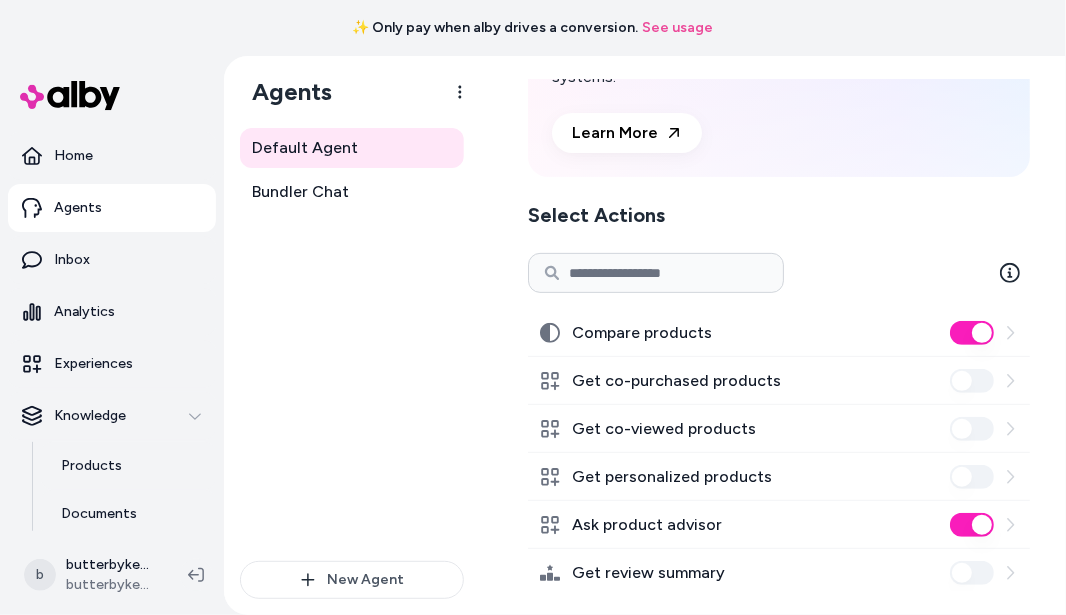 scroll, scrollTop: 226, scrollLeft: 0, axis: vertical 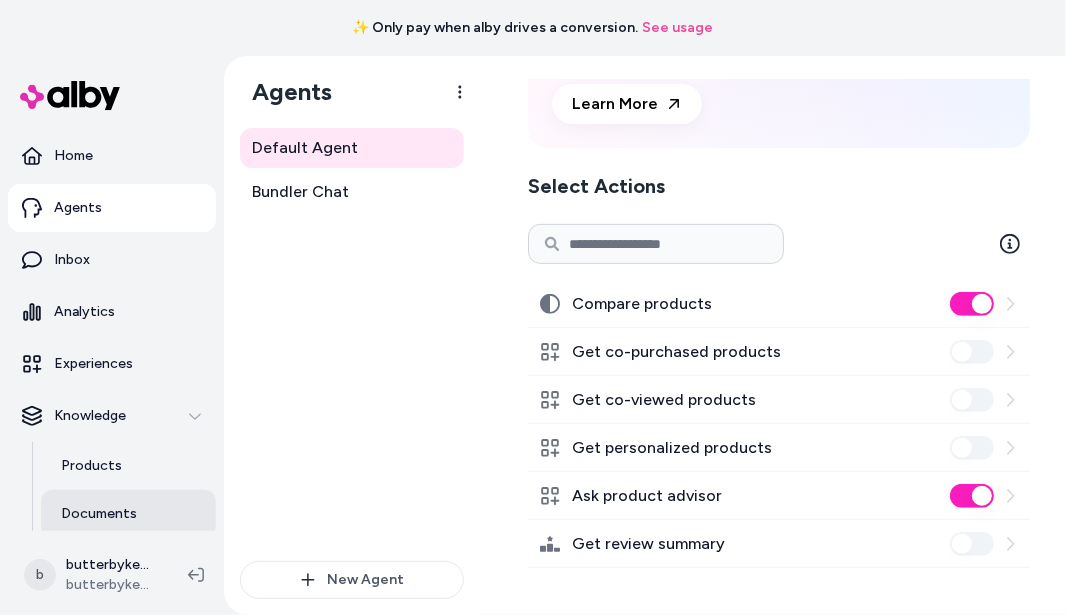 click on "Documents" at bounding box center [99, 514] 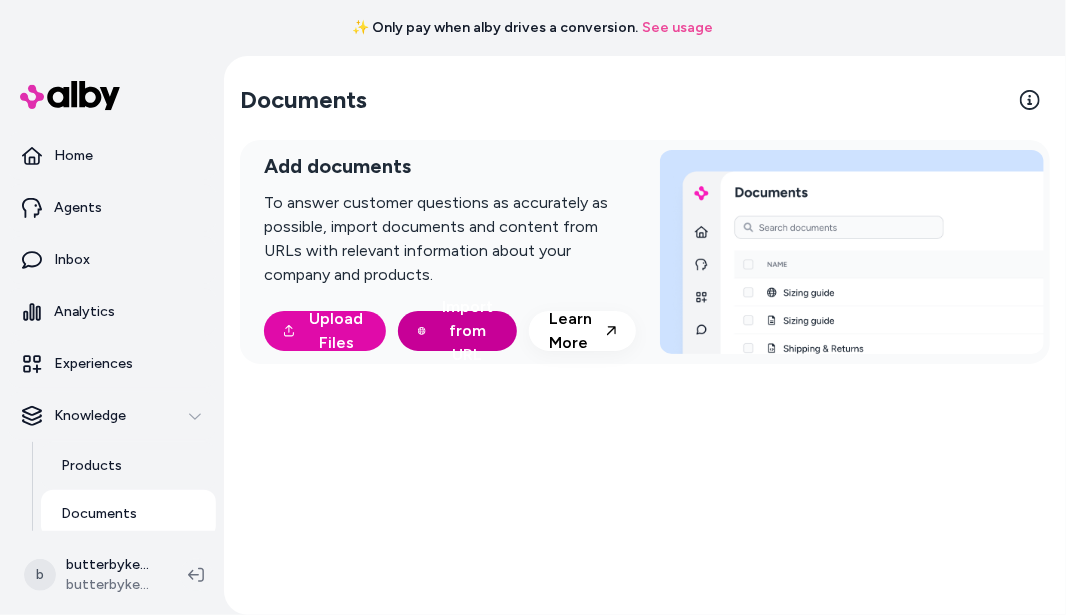 click on "Import from URL" at bounding box center [467, 331] 